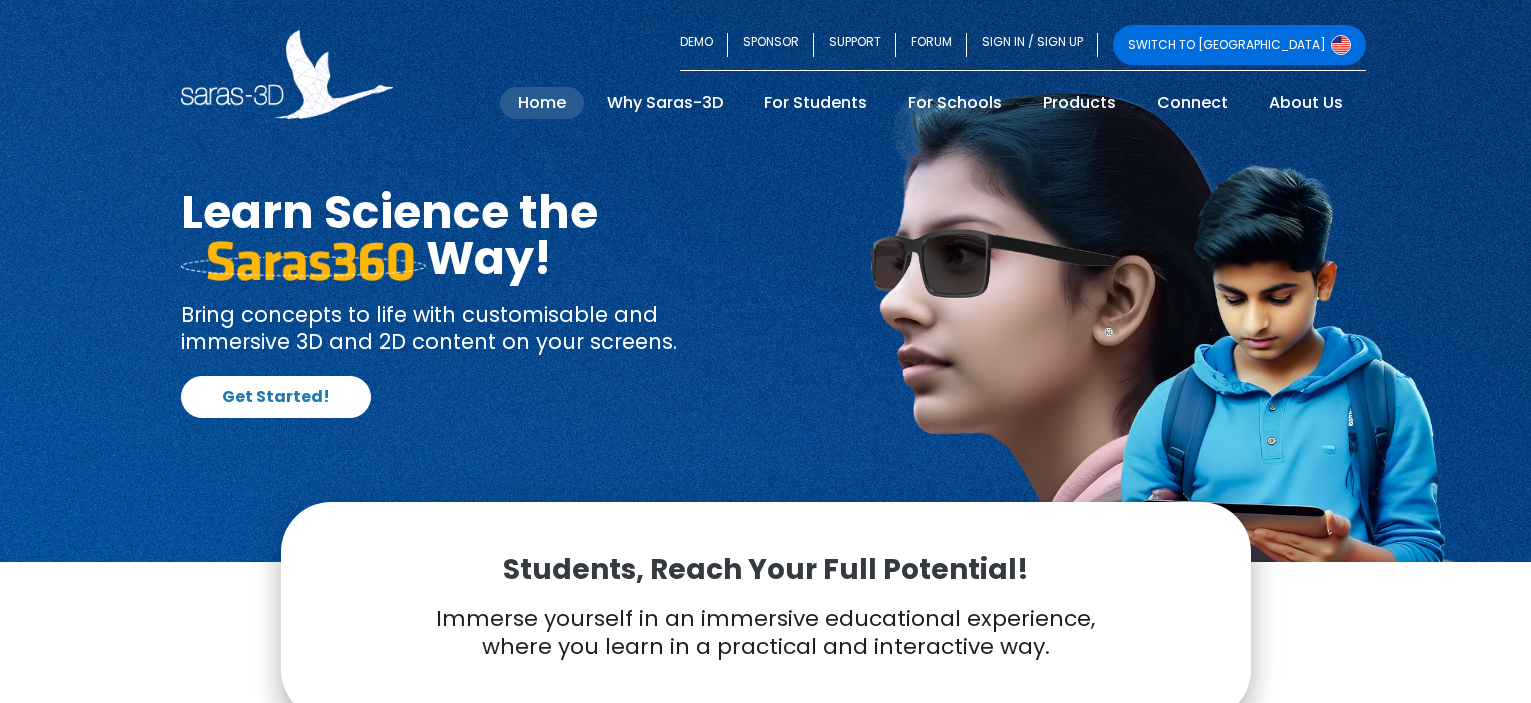 scroll, scrollTop: 0, scrollLeft: 0, axis: both 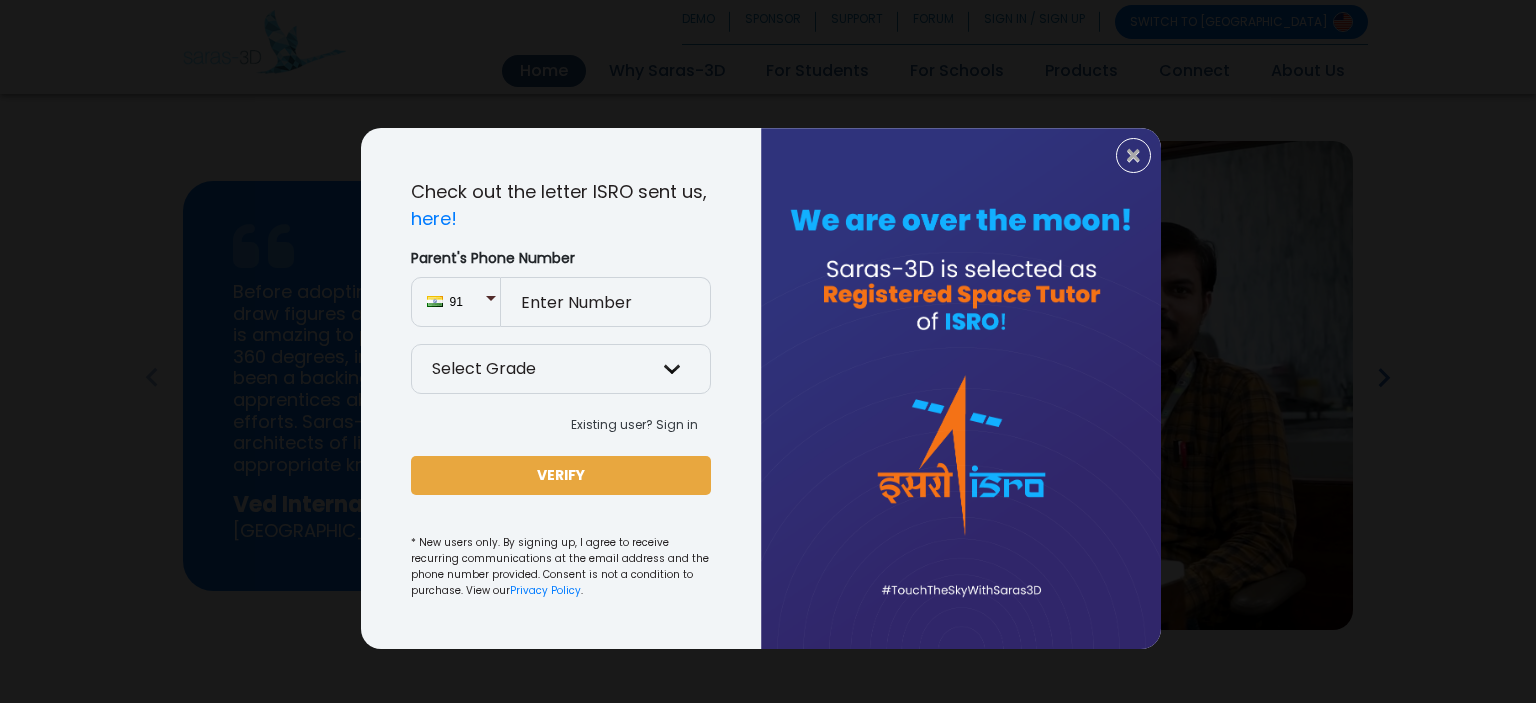 drag, startPoint x: 1535, startPoint y: 208, endPoint x: 1406, endPoint y: 547, distance: 362.71475 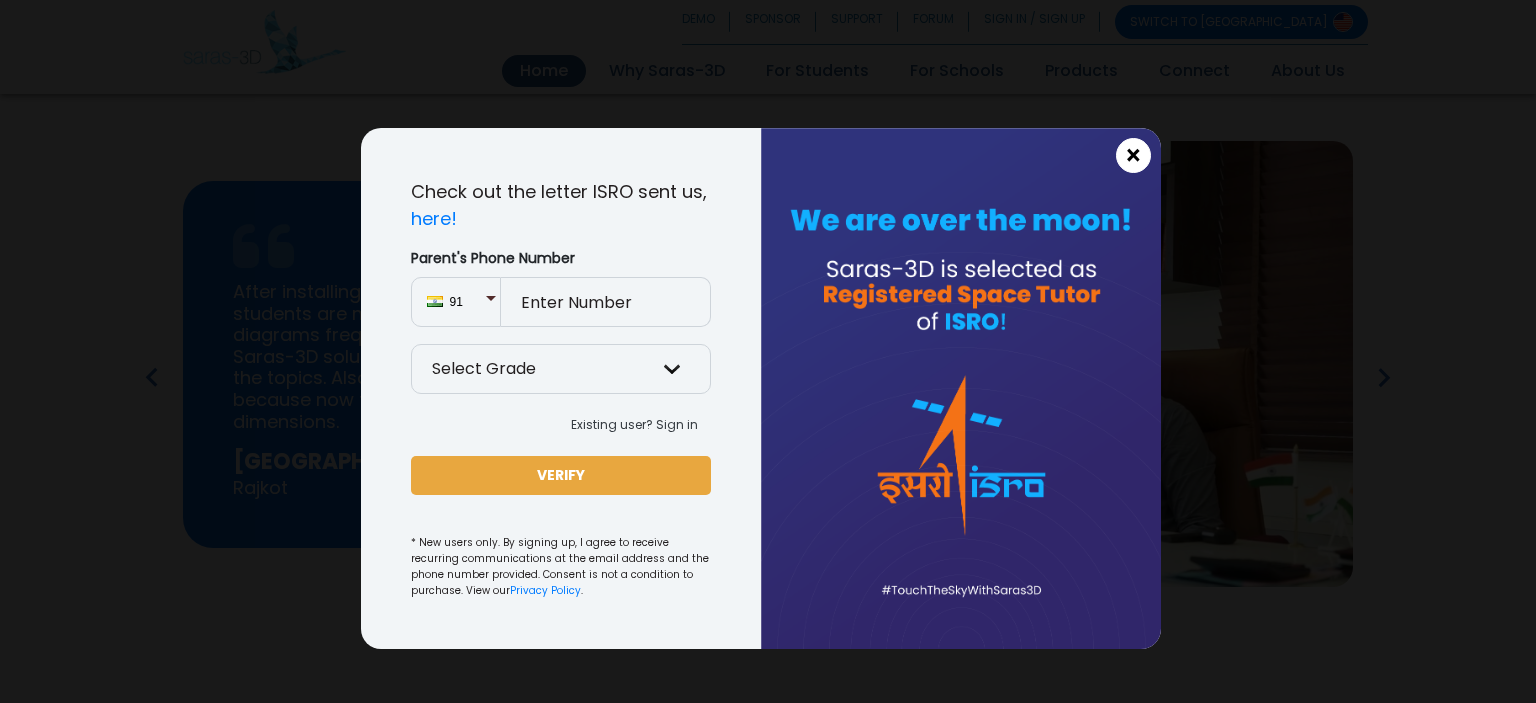 click on "×" at bounding box center (1133, 156) 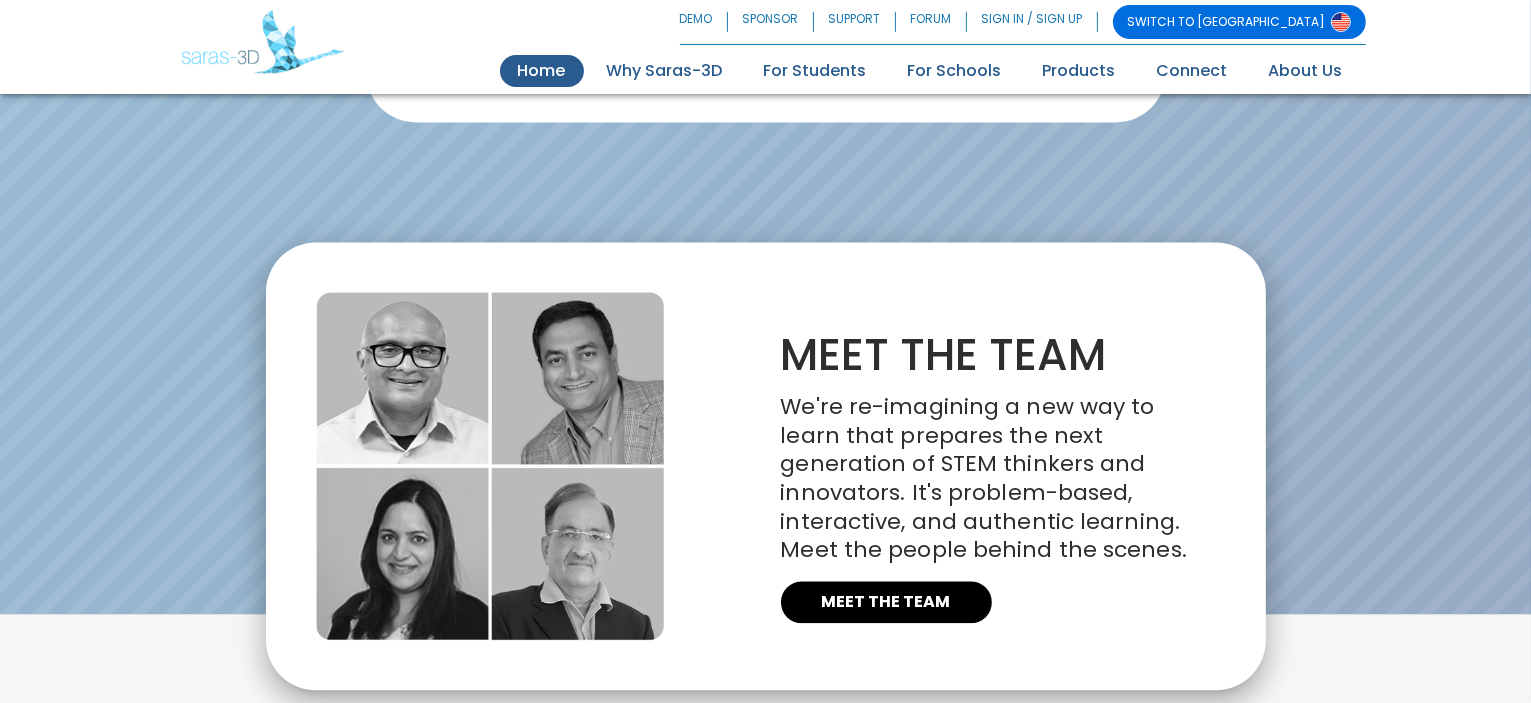 scroll, scrollTop: 4612, scrollLeft: 0, axis: vertical 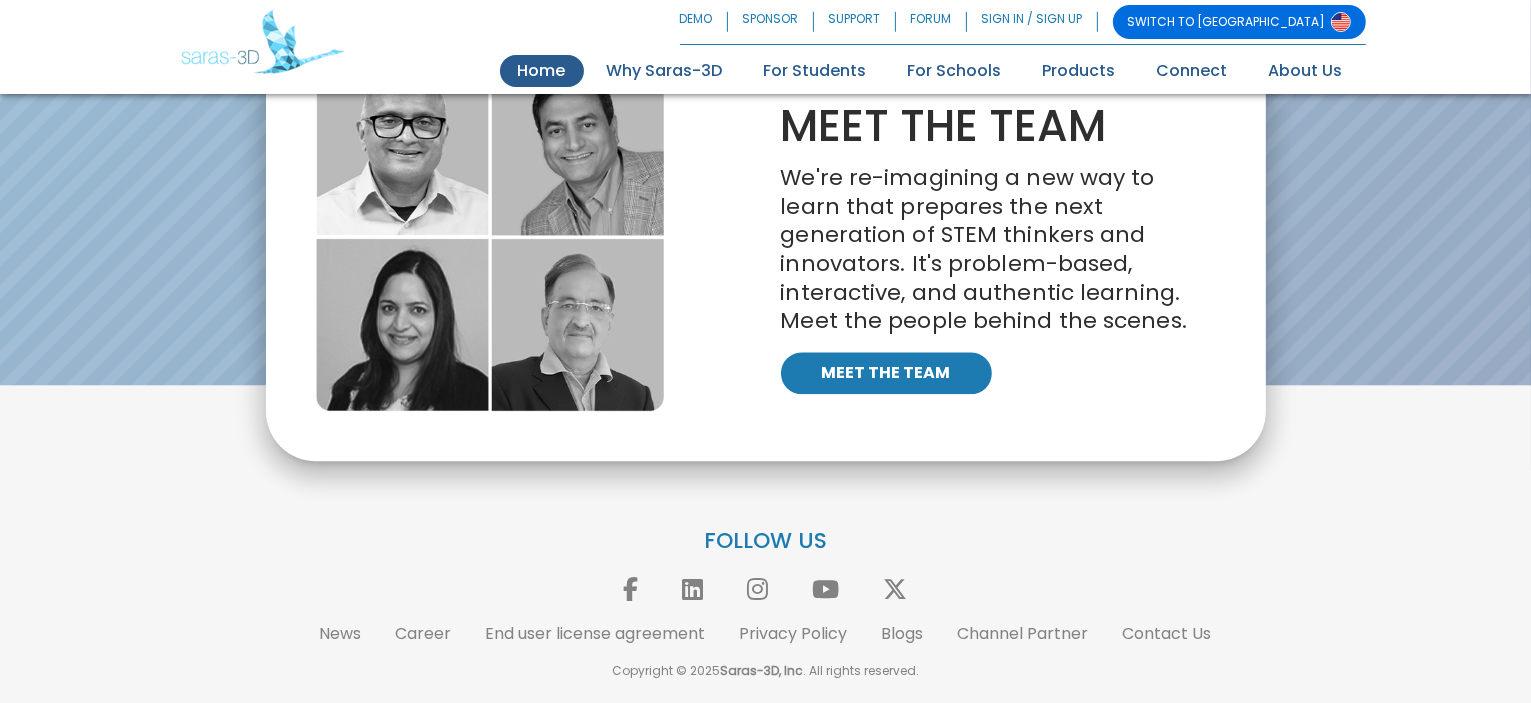 click on "MEET THE TEAM" at bounding box center (886, 373) 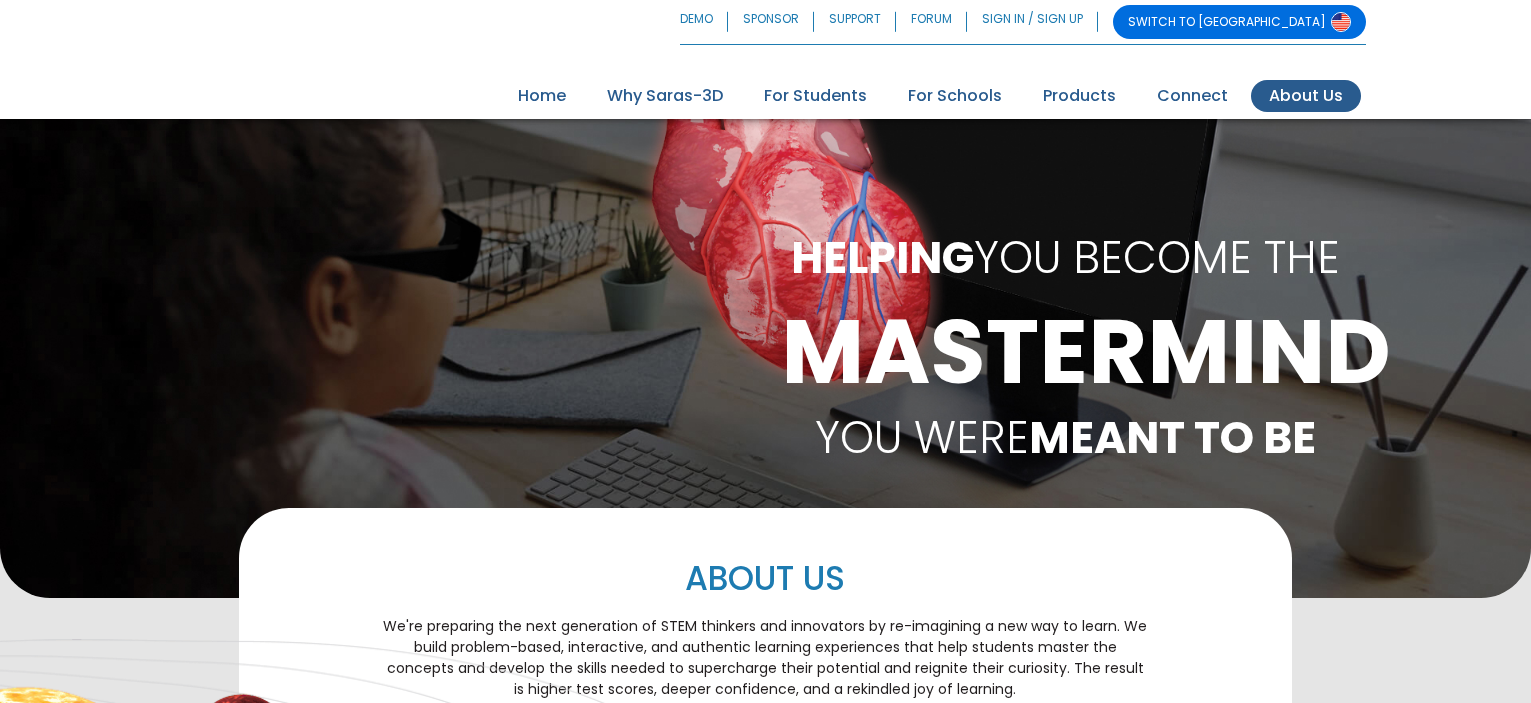 scroll, scrollTop: 1190, scrollLeft: 0, axis: vertical 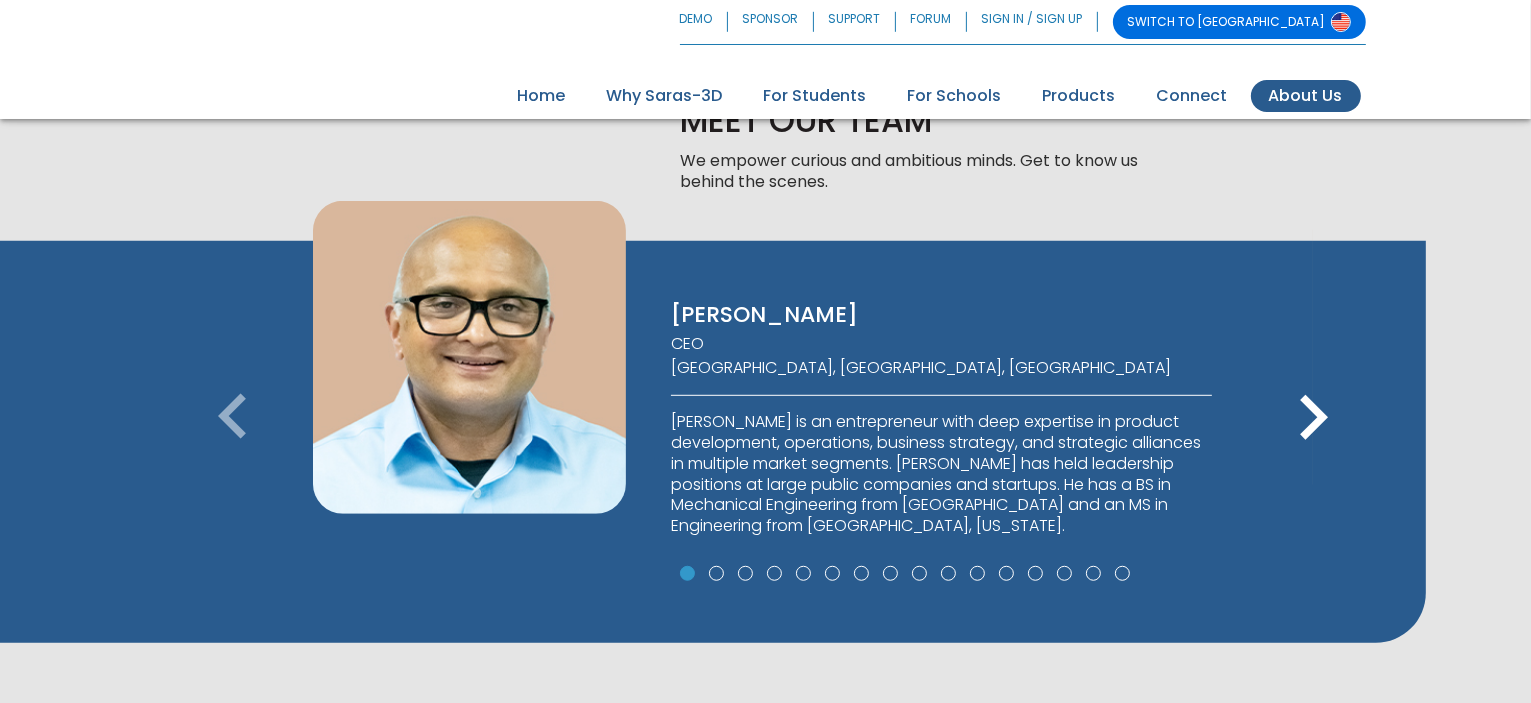 click on "keyboard_arrow_right" at bounding box center (1313, 418) 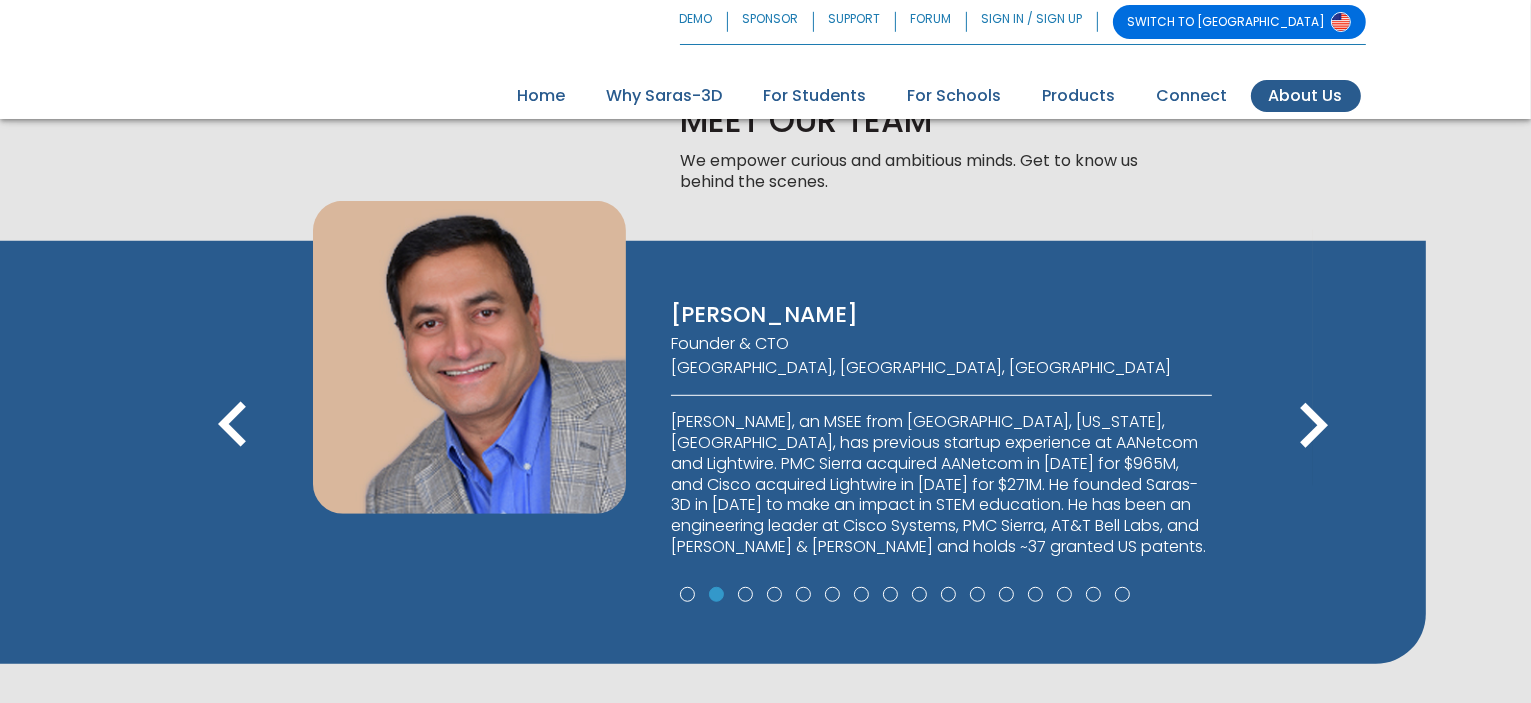 click on "keyboard_arrow_right" at bounding box center (1313, 426) 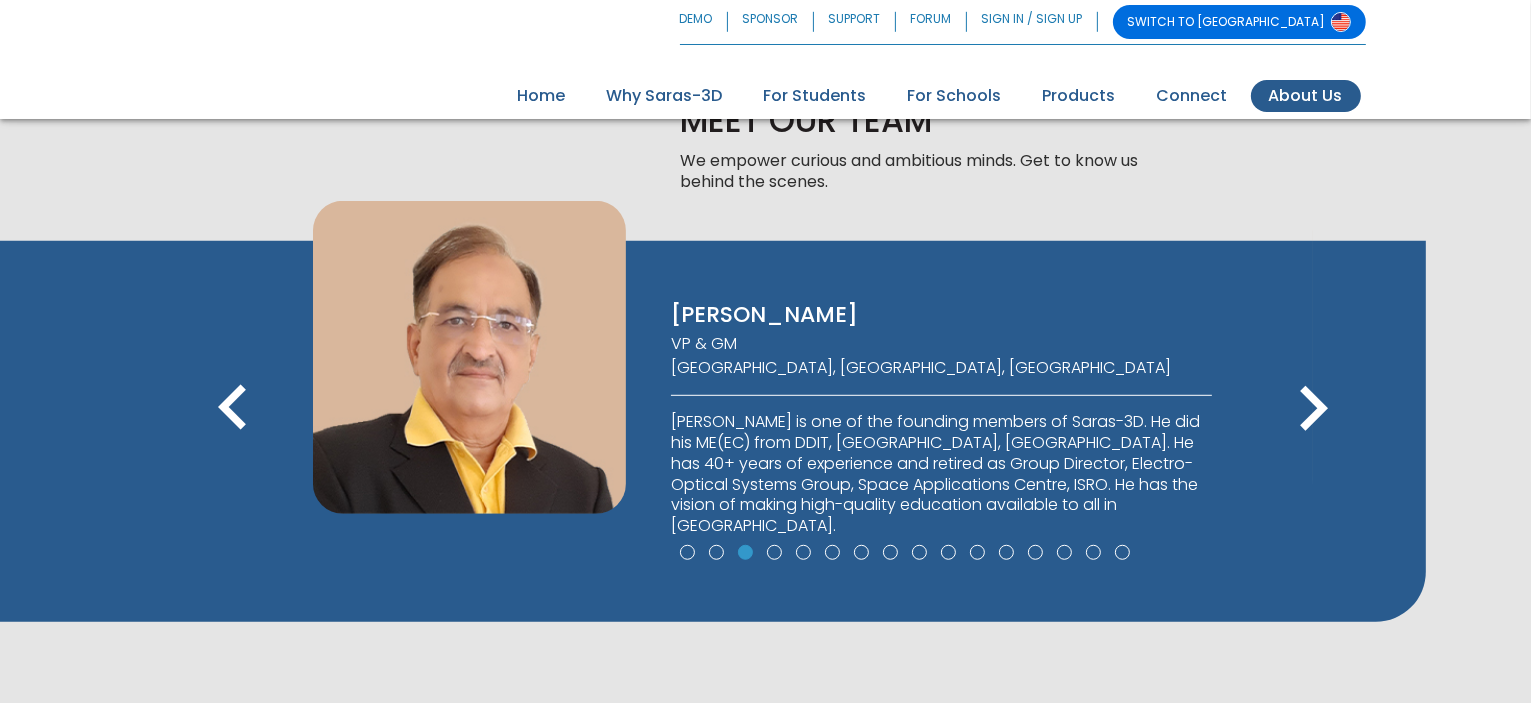 click on "keyboard_arrow_right" at bounding box center (1313, 409) 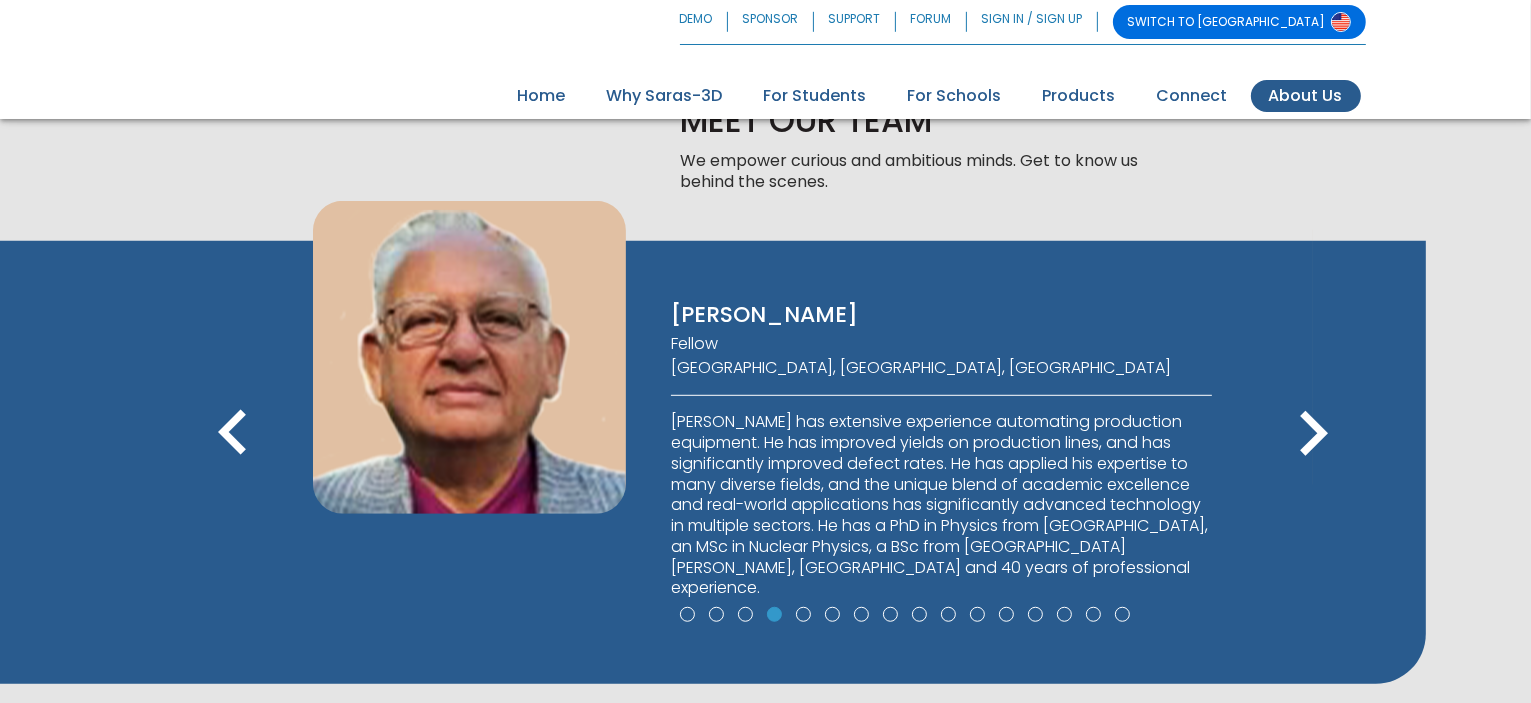 click on "keyboard_arrow_right" at bounding box center (1313, 434) 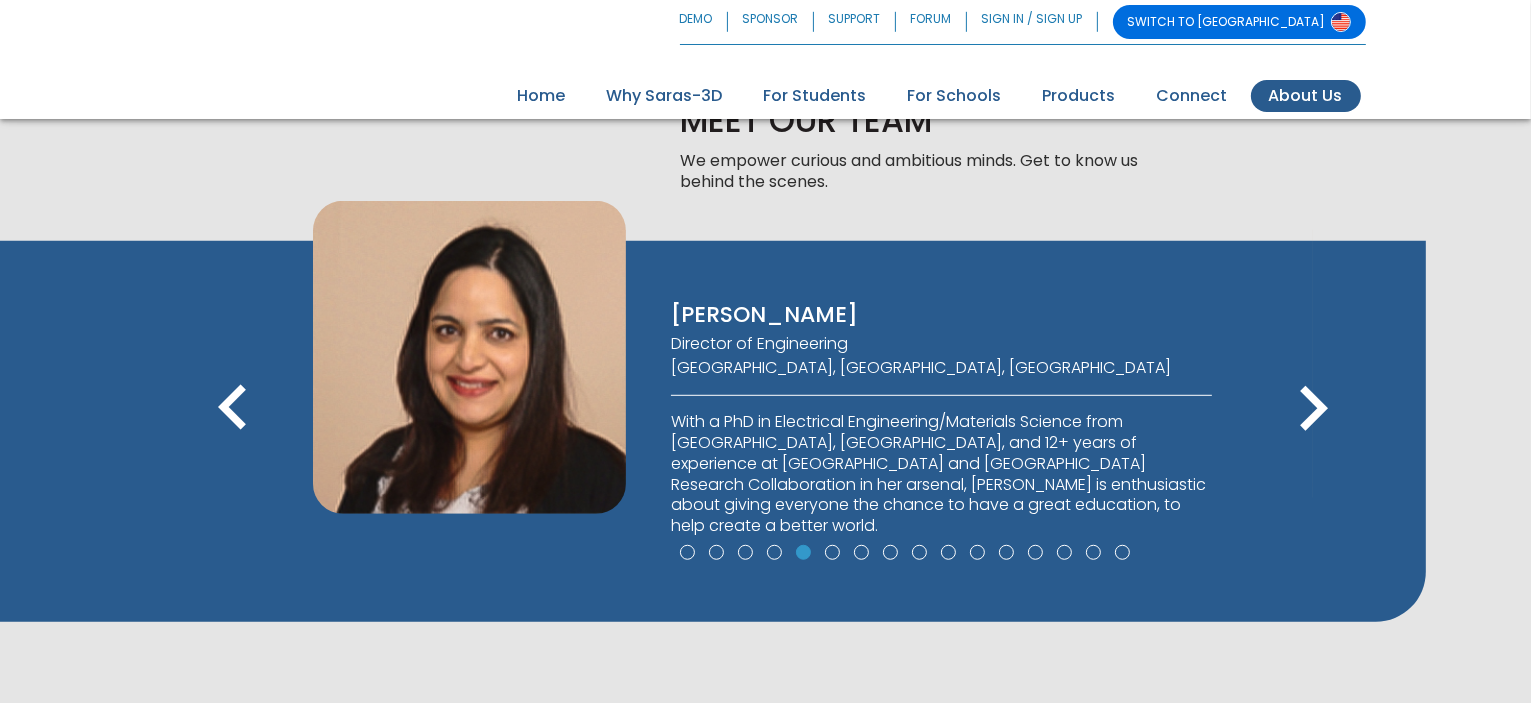 click on "keyboard_arrow_right" at bounding box center [1313, 409] 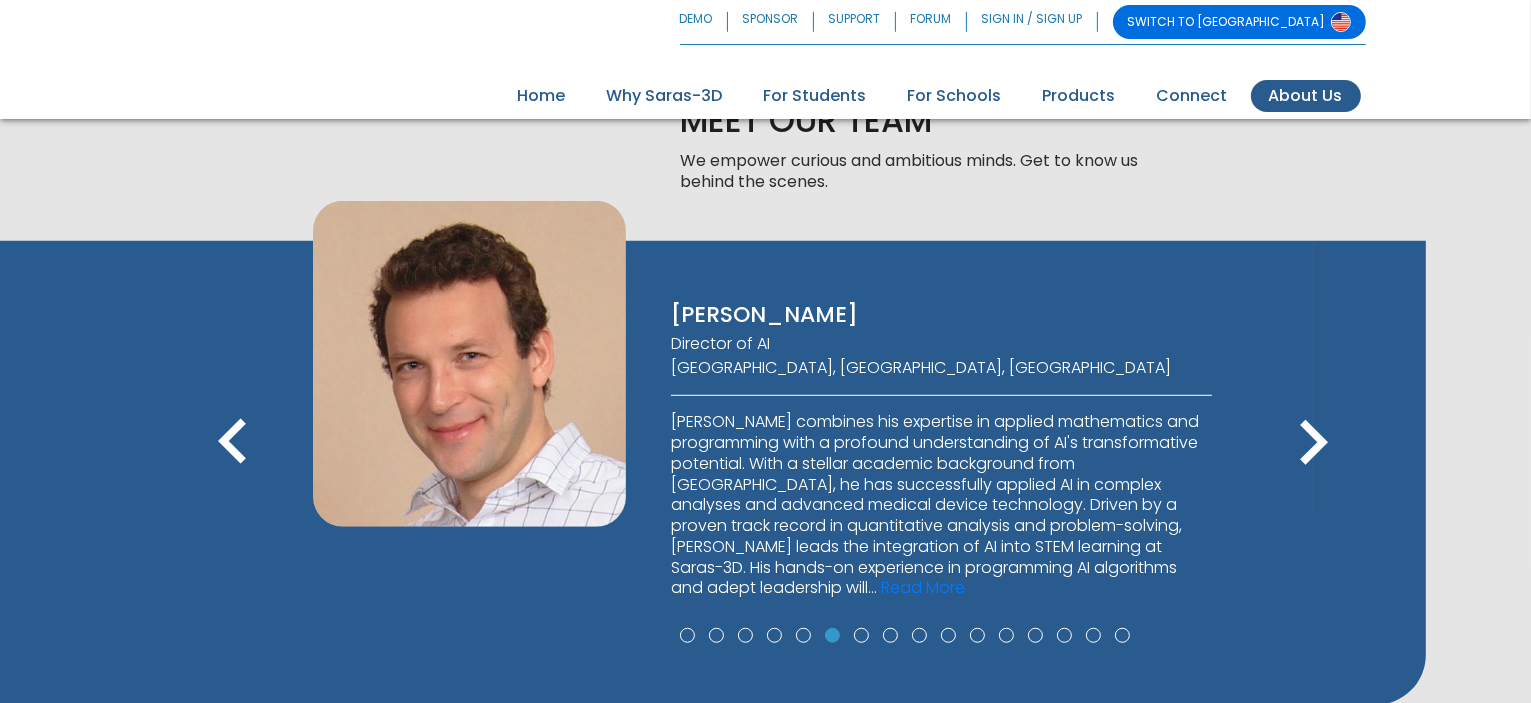 click on "keyboard_arrow_right" at bounding box center (1313, 443) 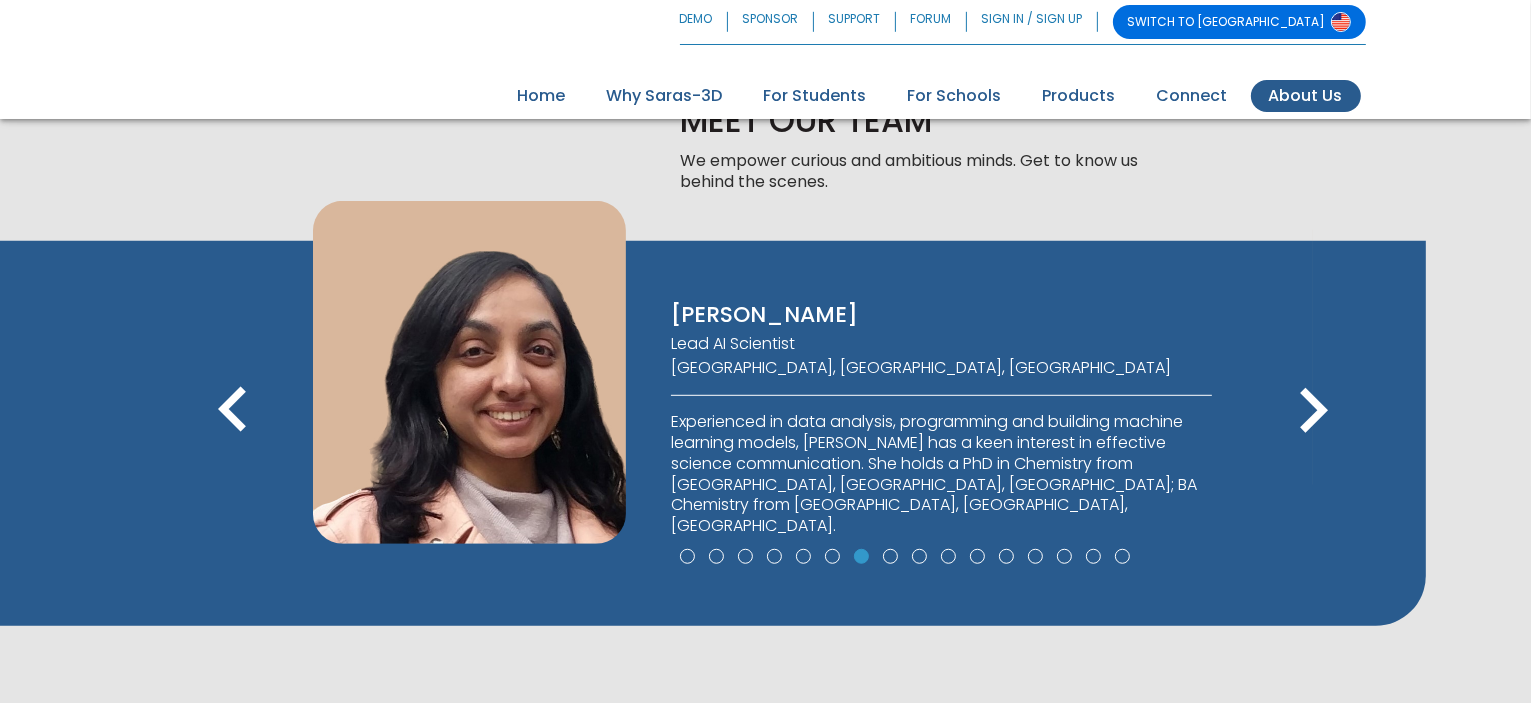 click on "keyboard_arrow_right" at bounding box center (1313, 411) 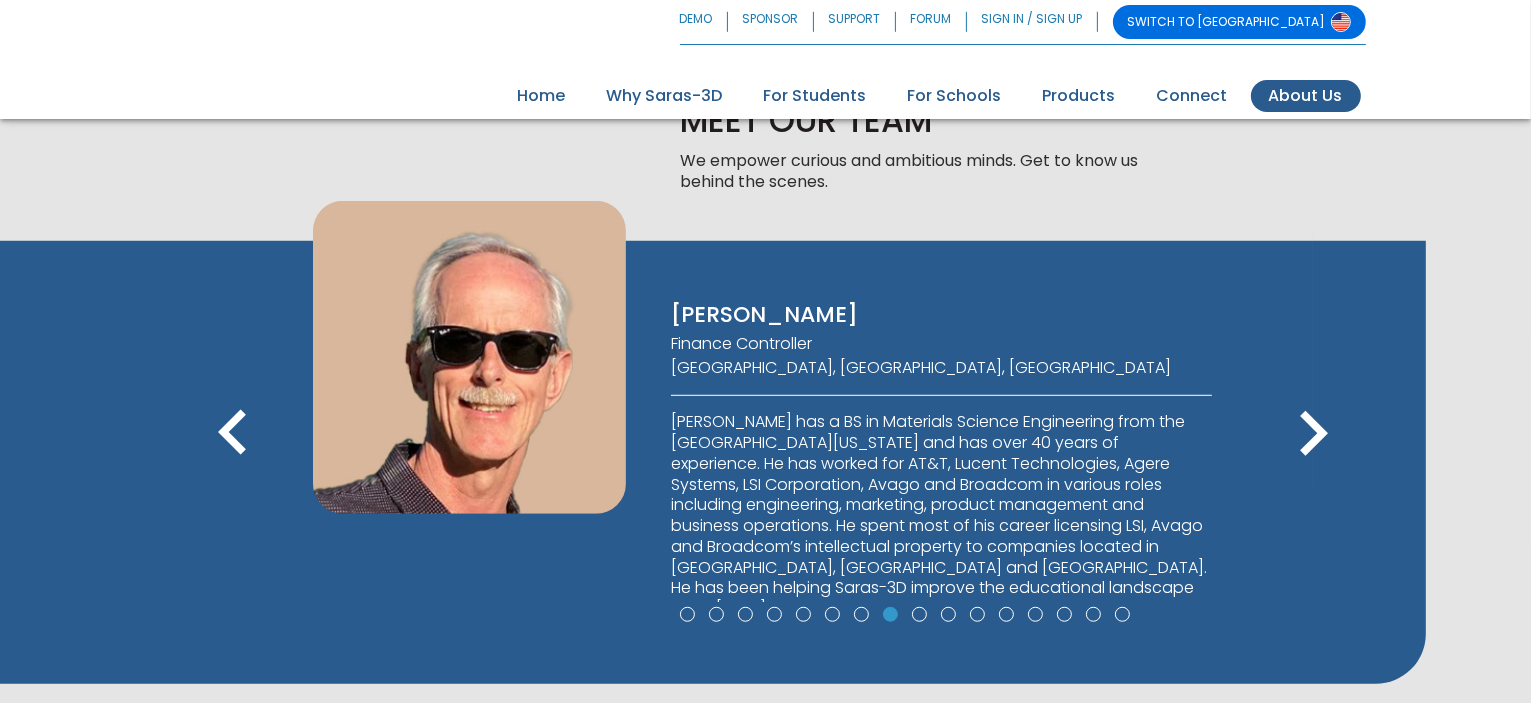 click on "keyboard_arrow_right" at bounding box center [1313, 434] 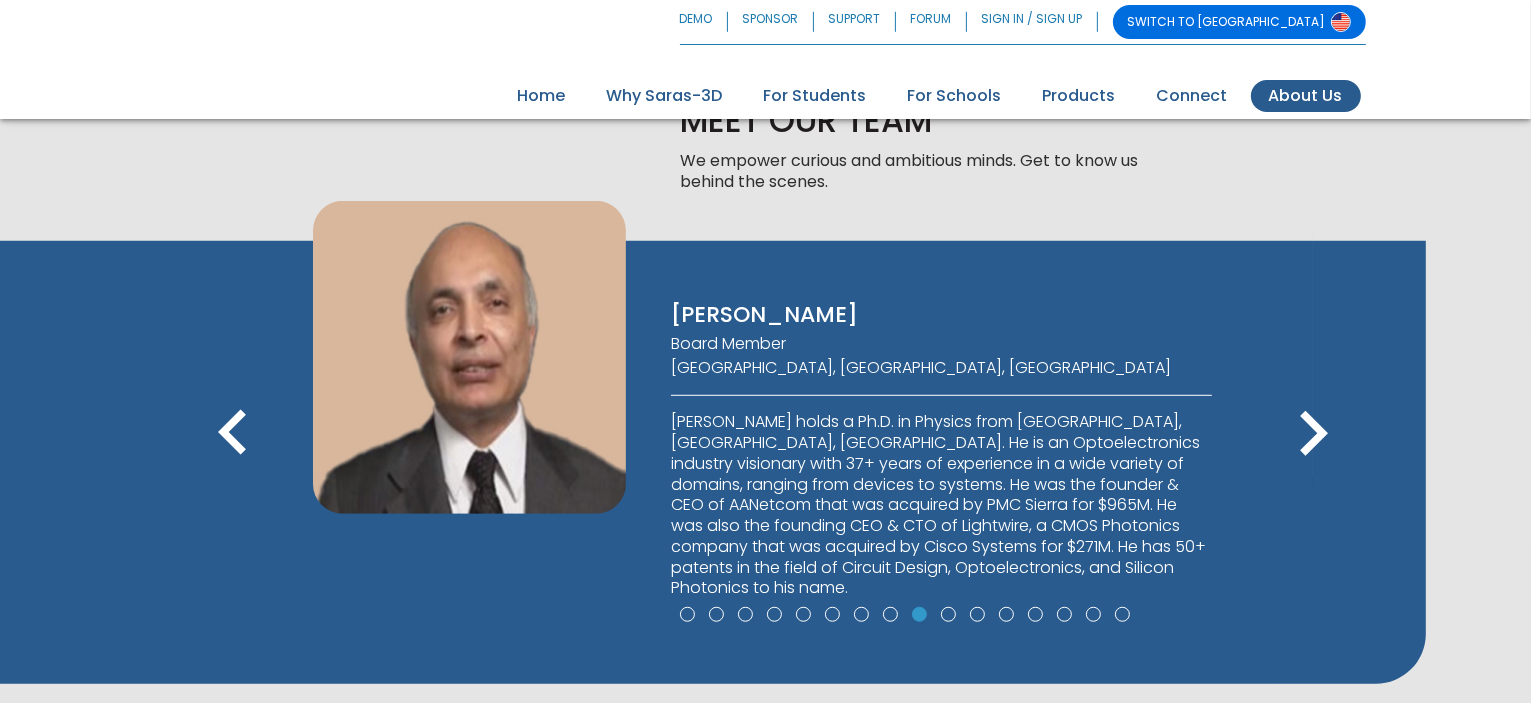 click on "keyboard_arrow_right" at bounding box center (1313, 434) 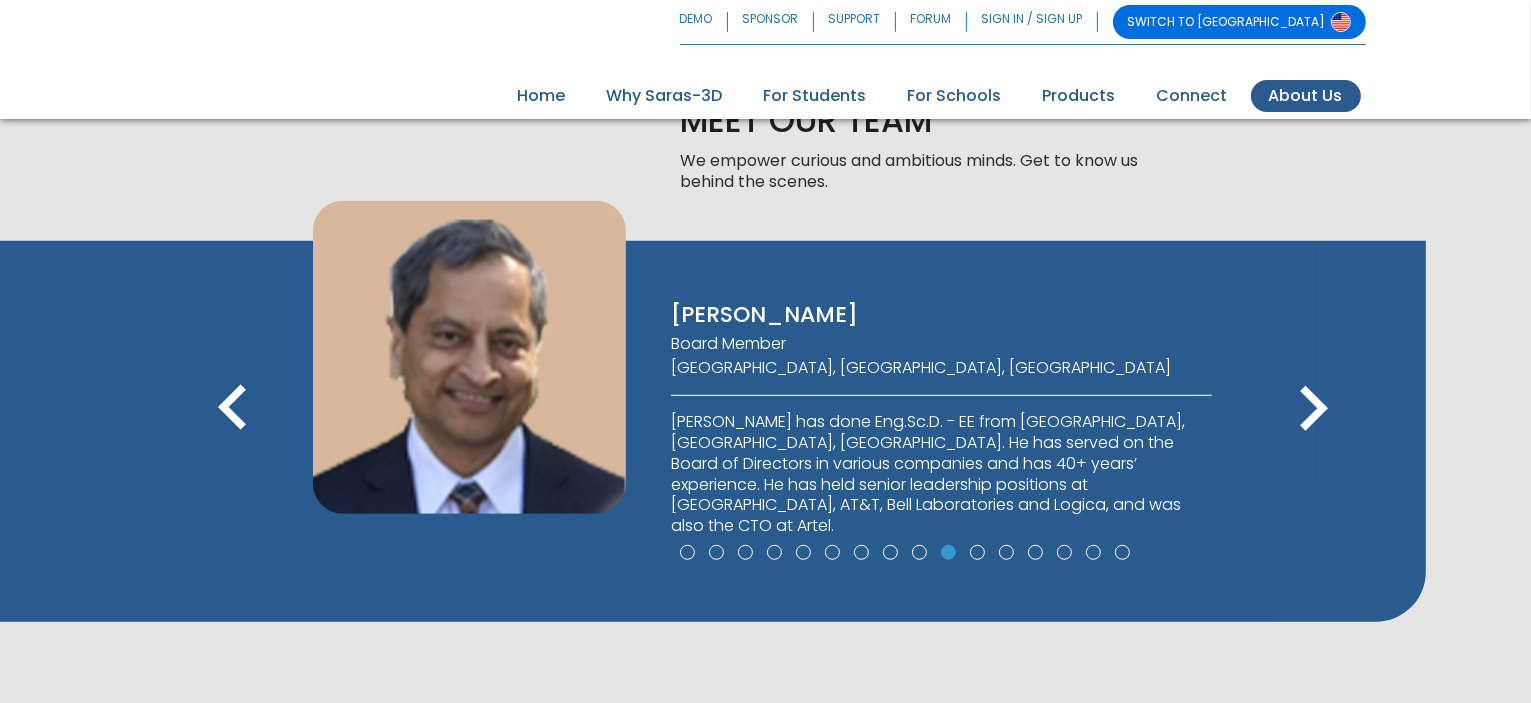 click on "keyboard_arrow_right" at bounding box center [1313, 409] 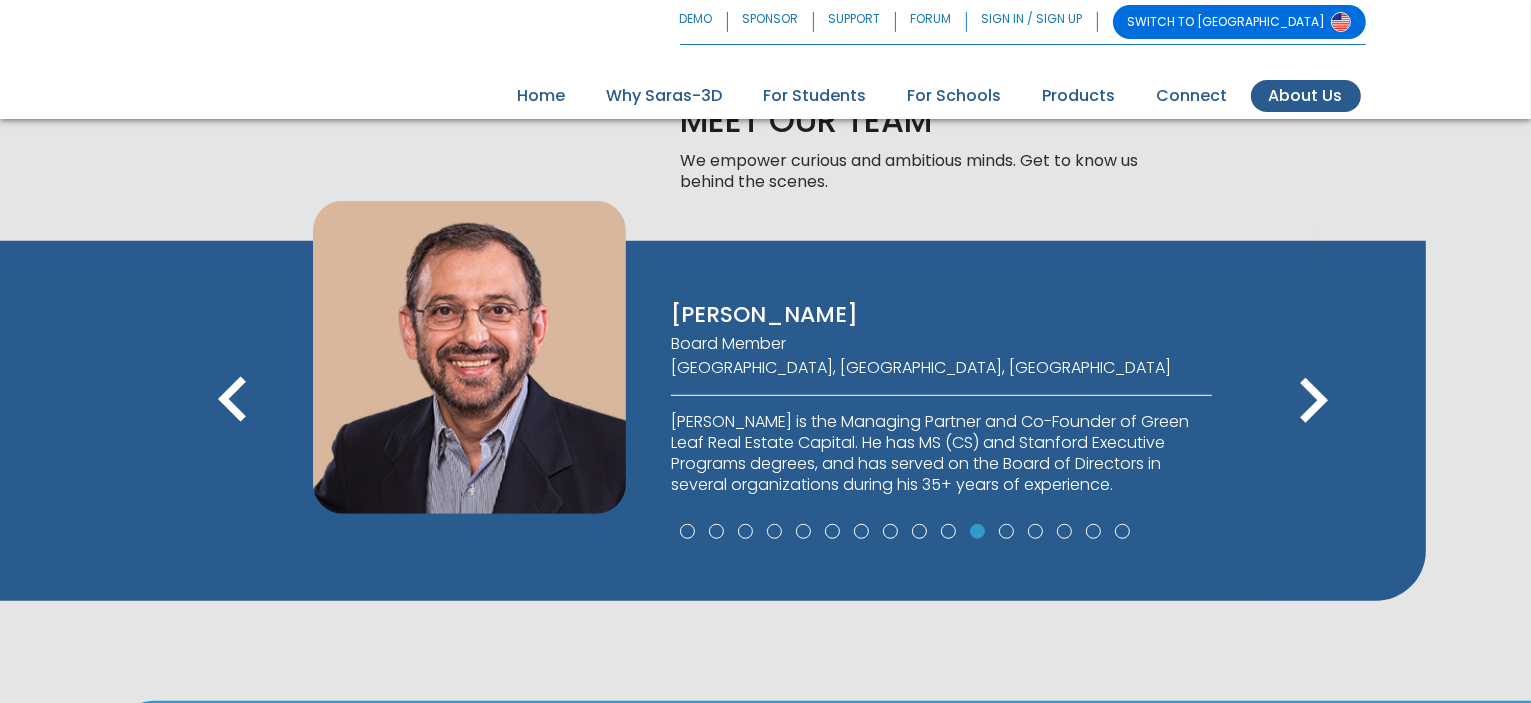 click on "keyboard_arrow_right" at bounding box center (1313, 401) 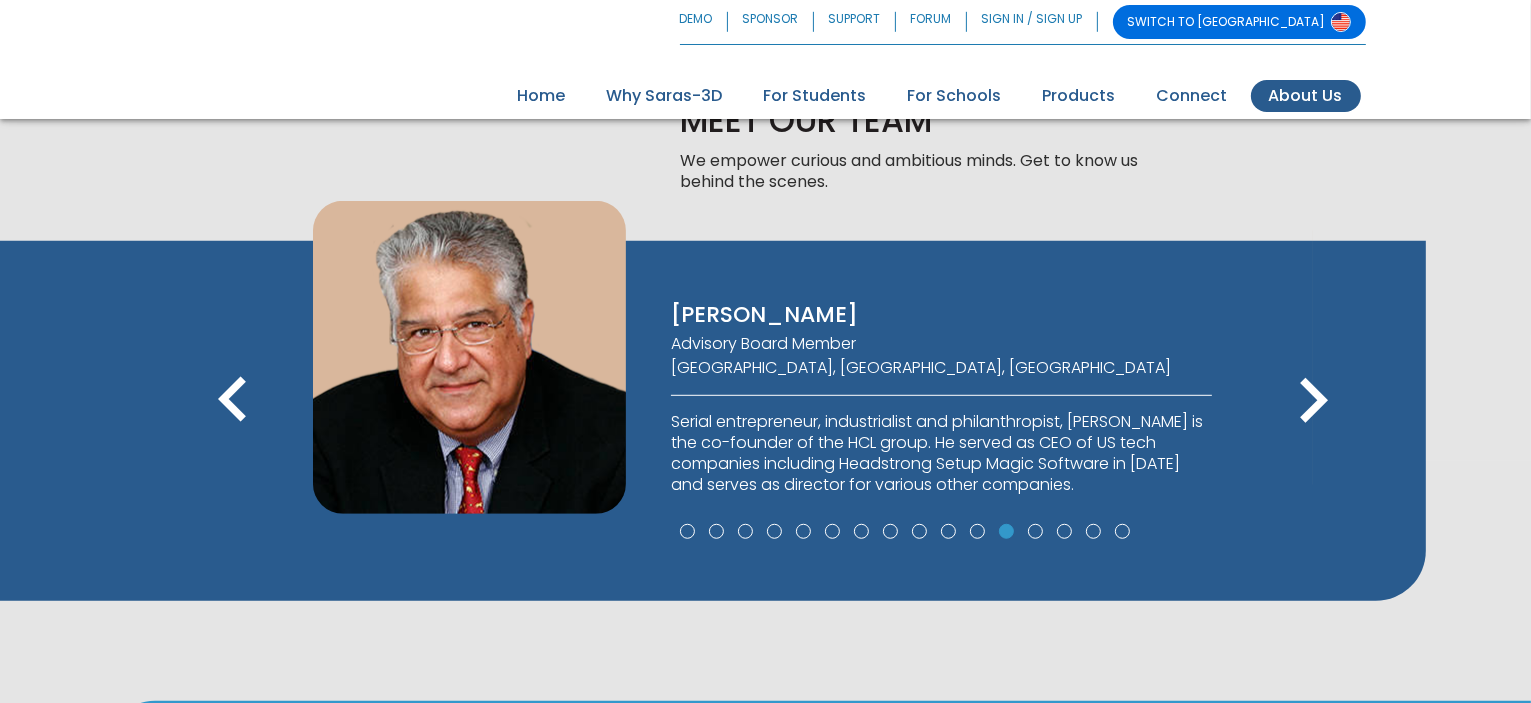 click on "keyboard_arrow_right" at bounding box center [1313, 401] 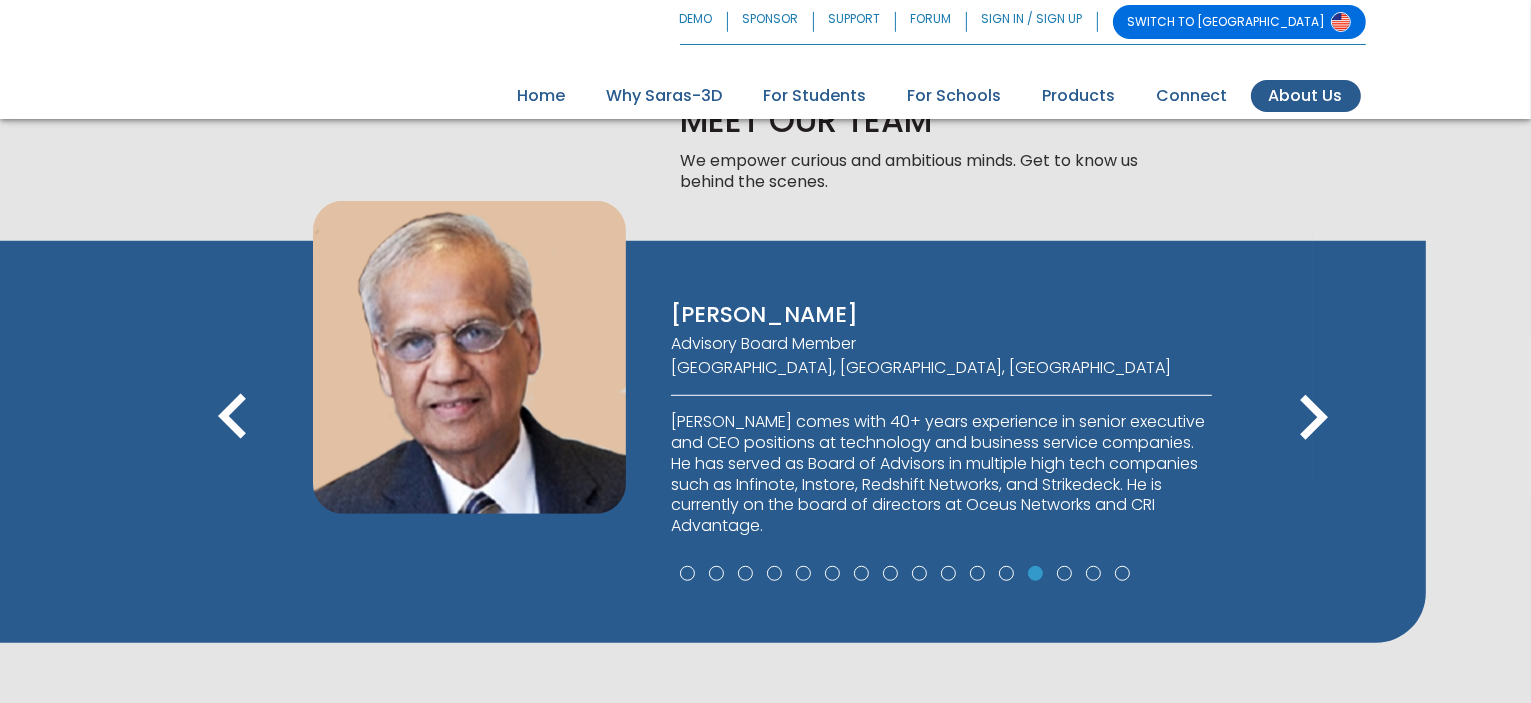click on "keyboard_arrow_right" at bounding box center [1313, 418] 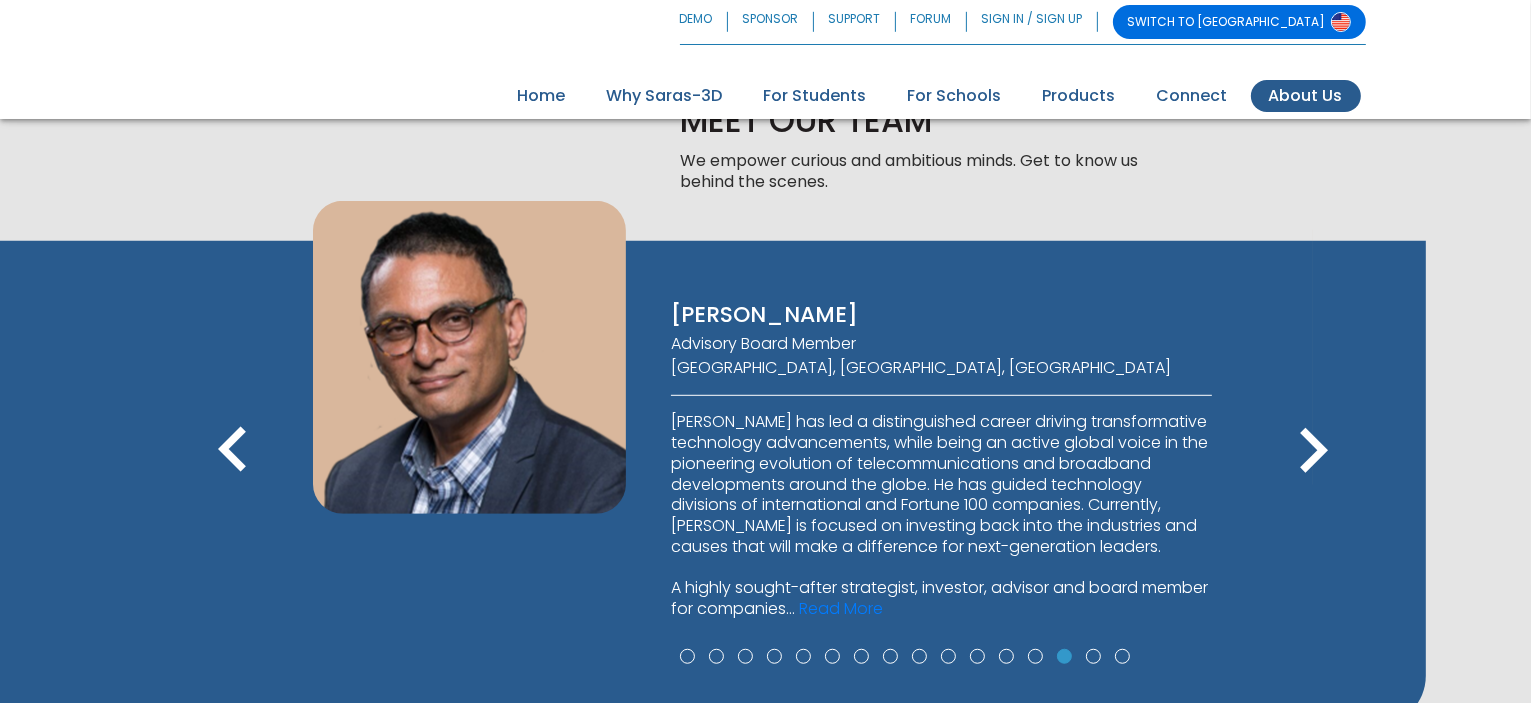 click on "keyboard_arrow_right" at bounding box center [1313, 451] 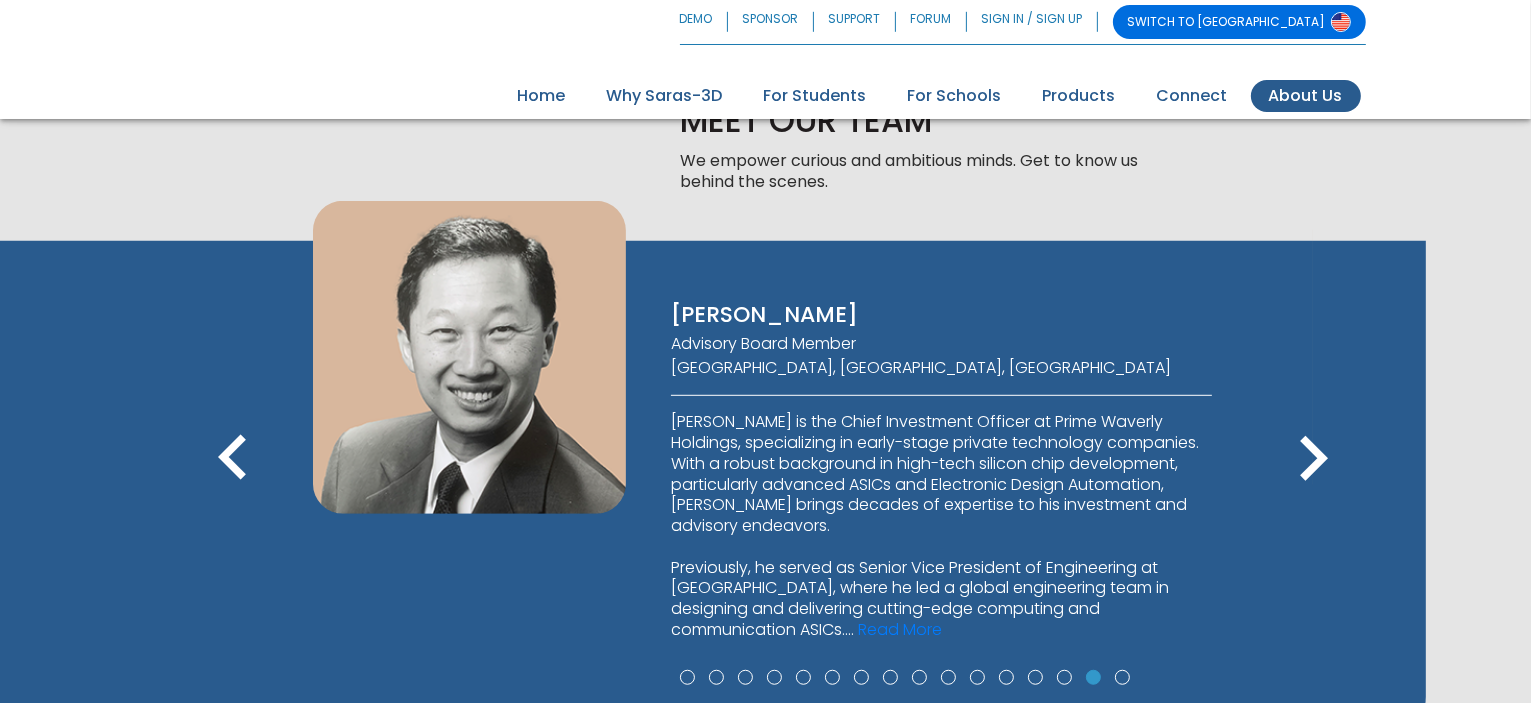 click on "keyboard_arrow_right" at bounding box center (1313, 459) 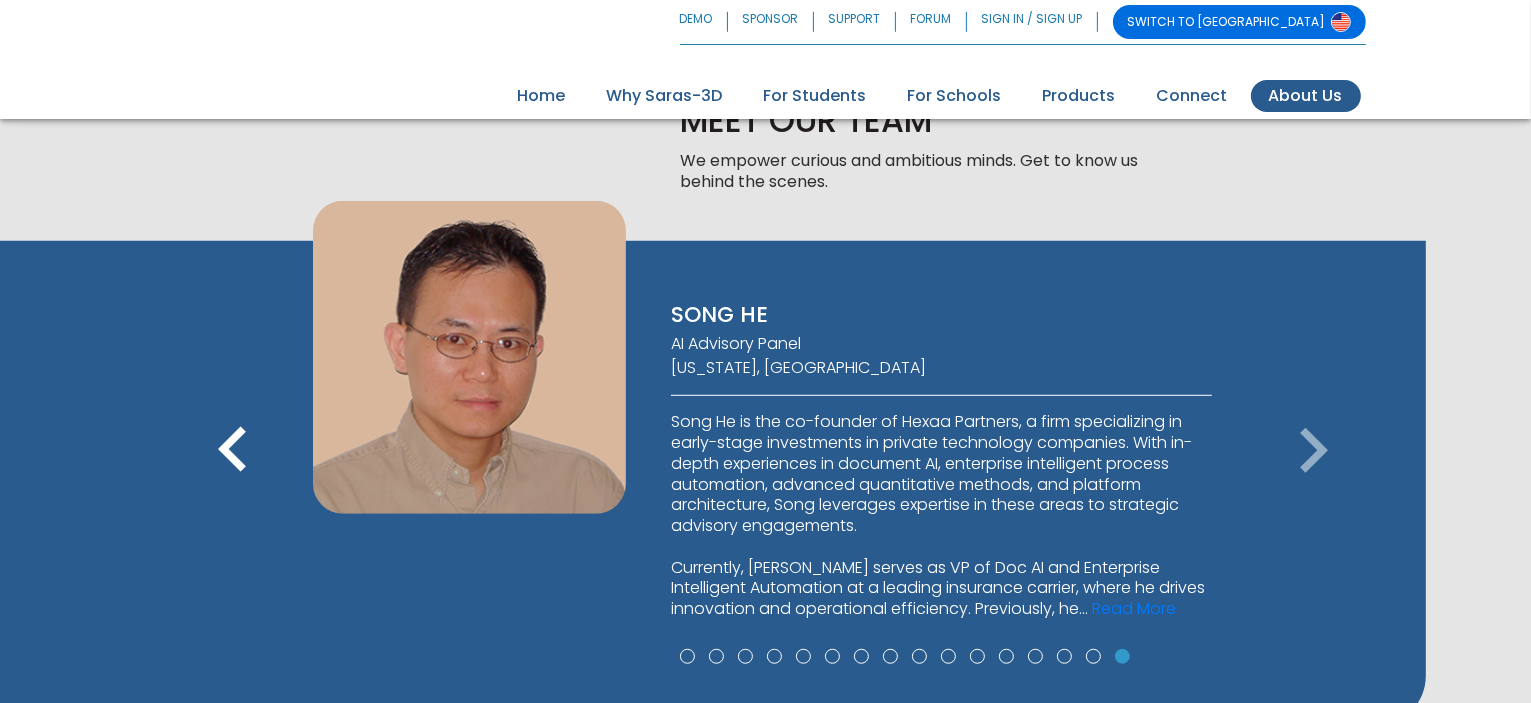 click on "keyboard_arrow_right" at bounding box center [1313, 451] 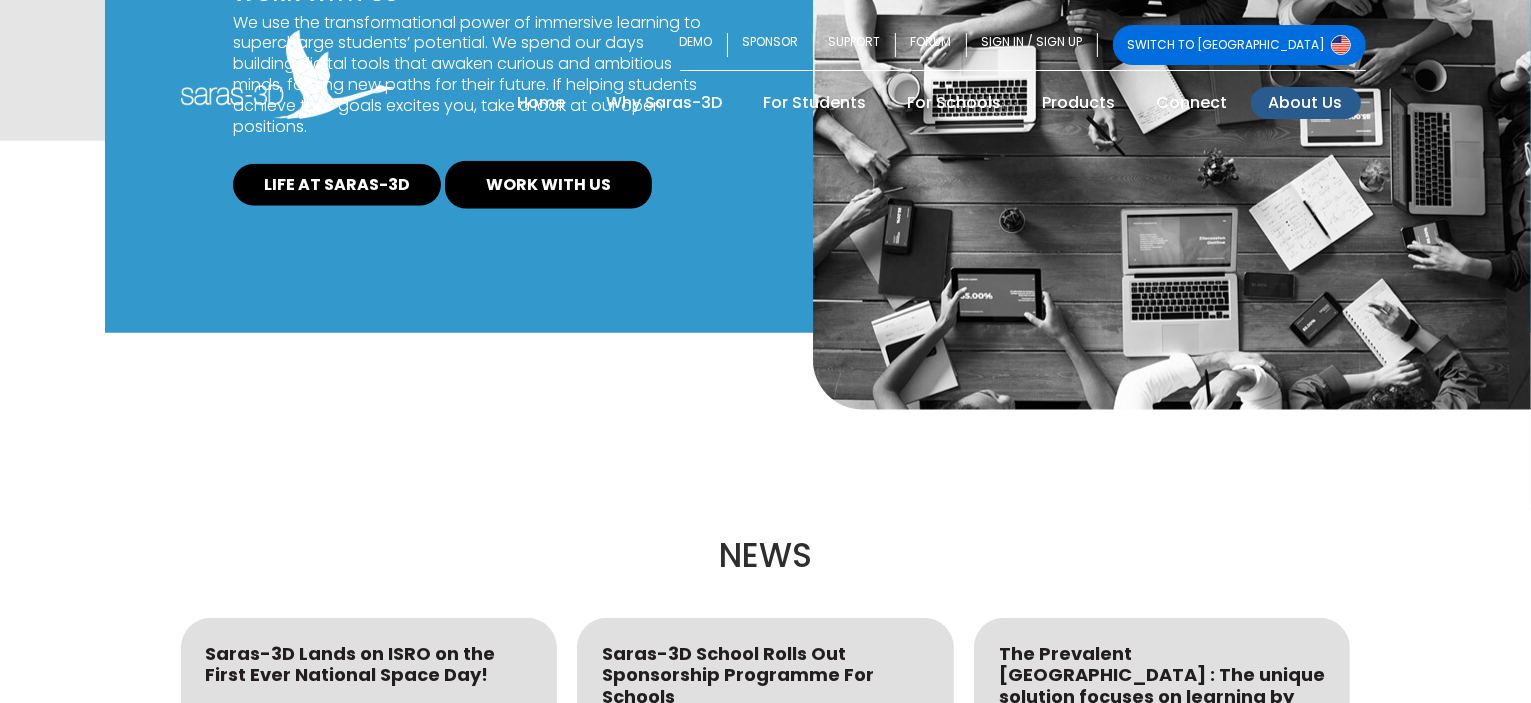 scroll, scrollTop: 0, scrollLeft: 0, axis: both 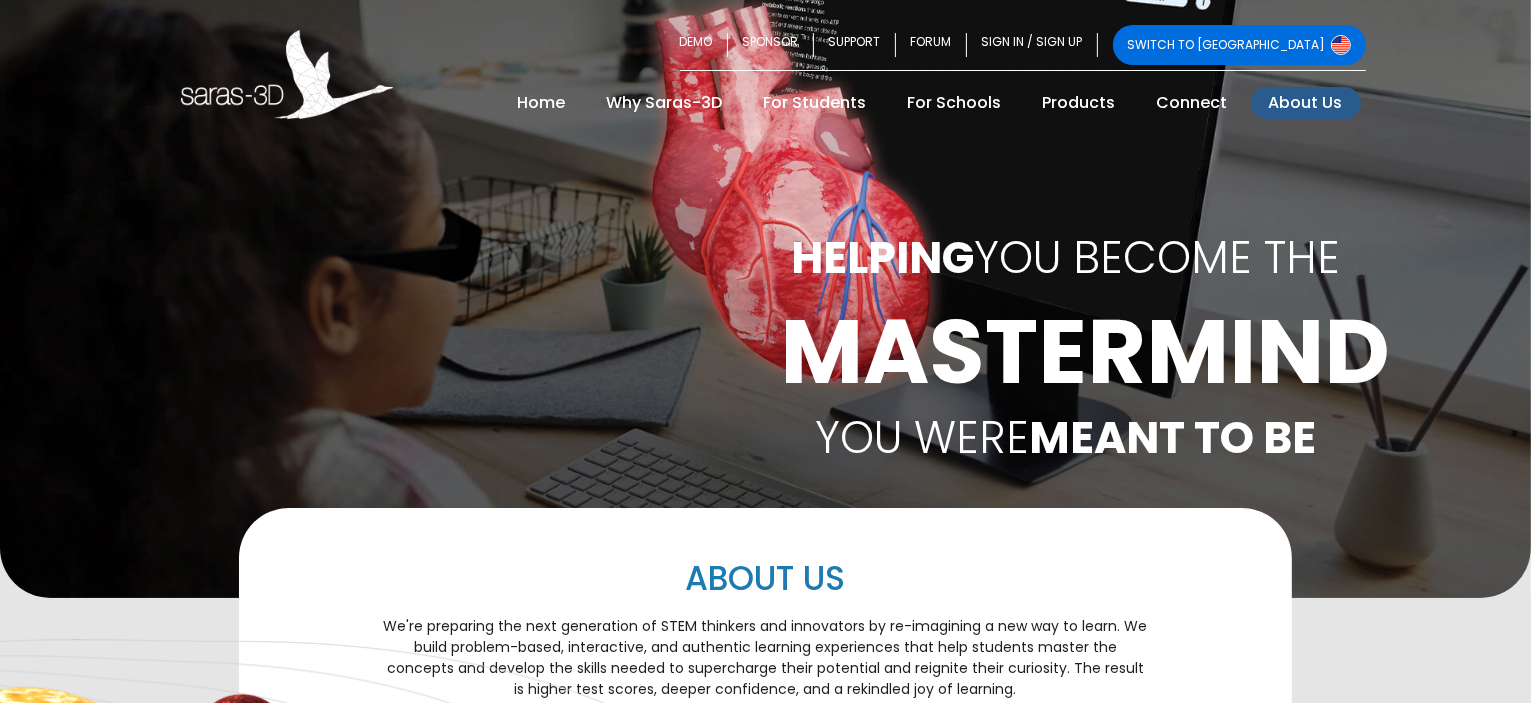 click on "About Us" at bounding box center (1306, 103) 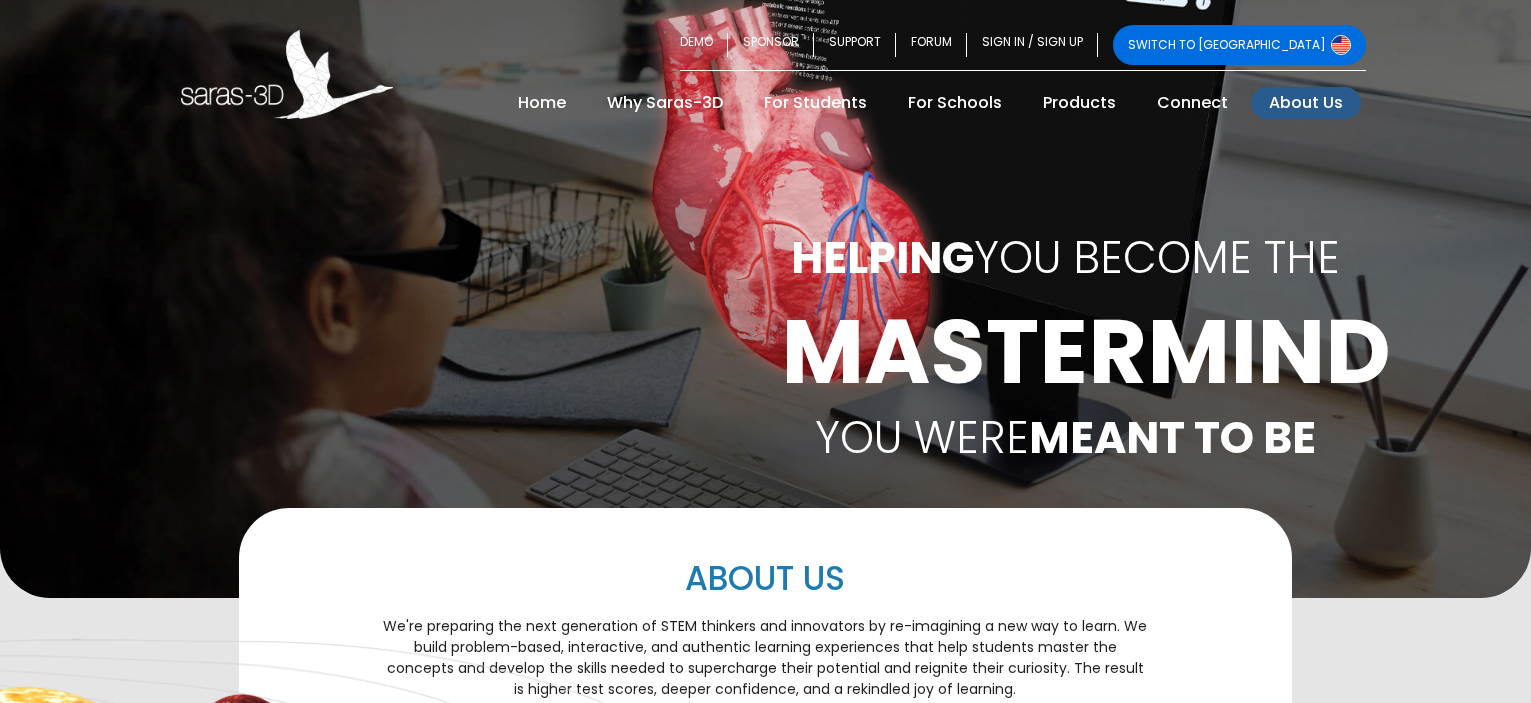 scroll, scrollTop: 0, scrollLeft: 0, axis: both 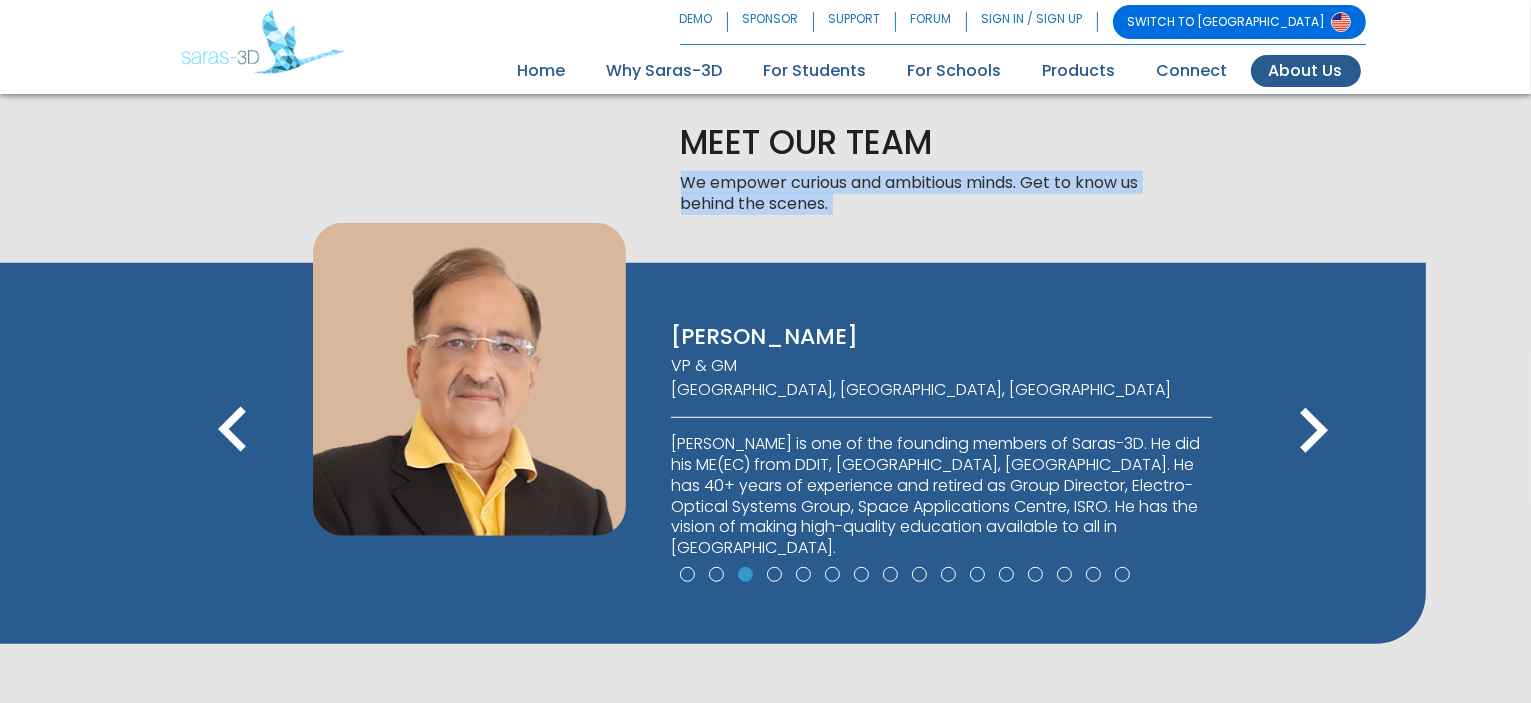 drag, startPoint x: 1528, startPoint y: 159, endPoint x: 1468, endPoint y: 294, distance: 147.73286 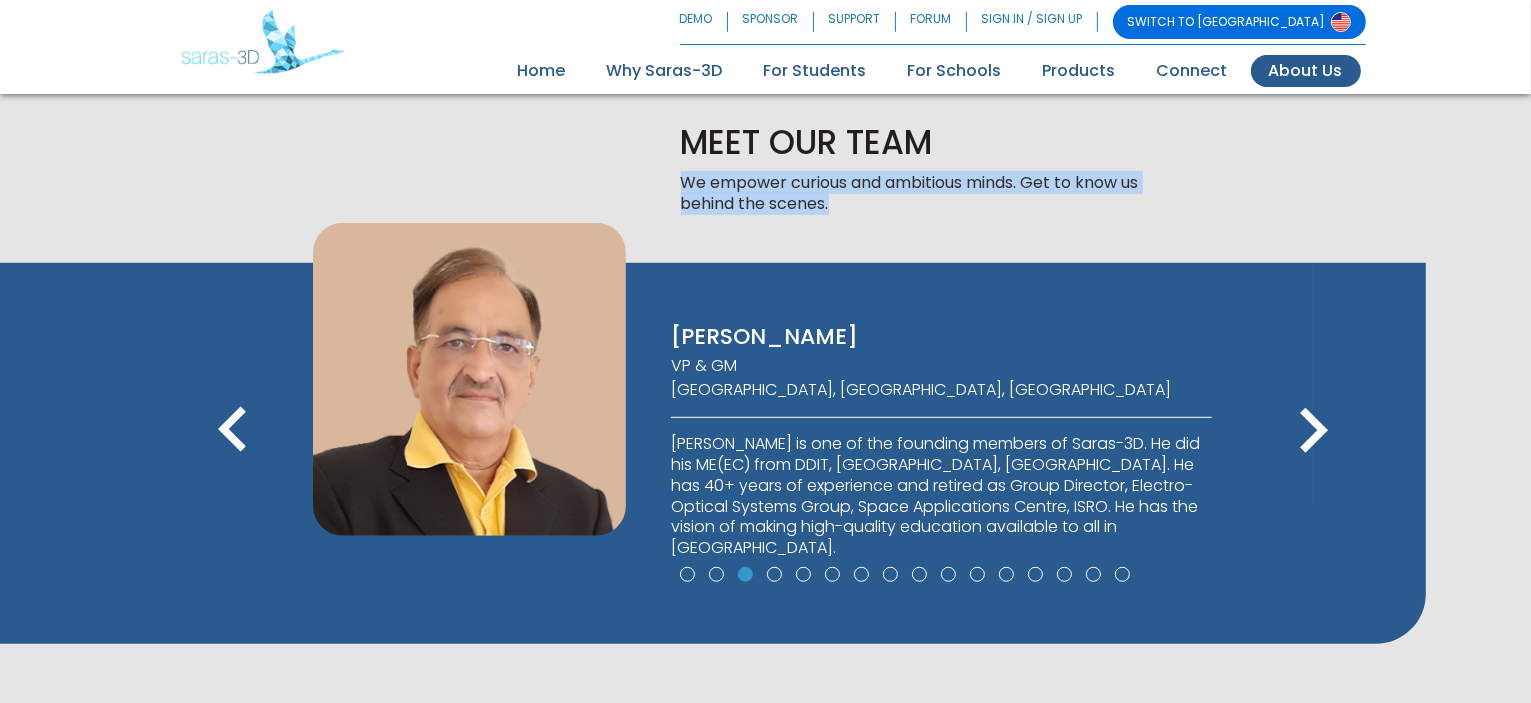 drag, startPoint x: 1530, startPoint y: 158, endPoint x: 1524, endPoint y: 228, distance: 70.256676 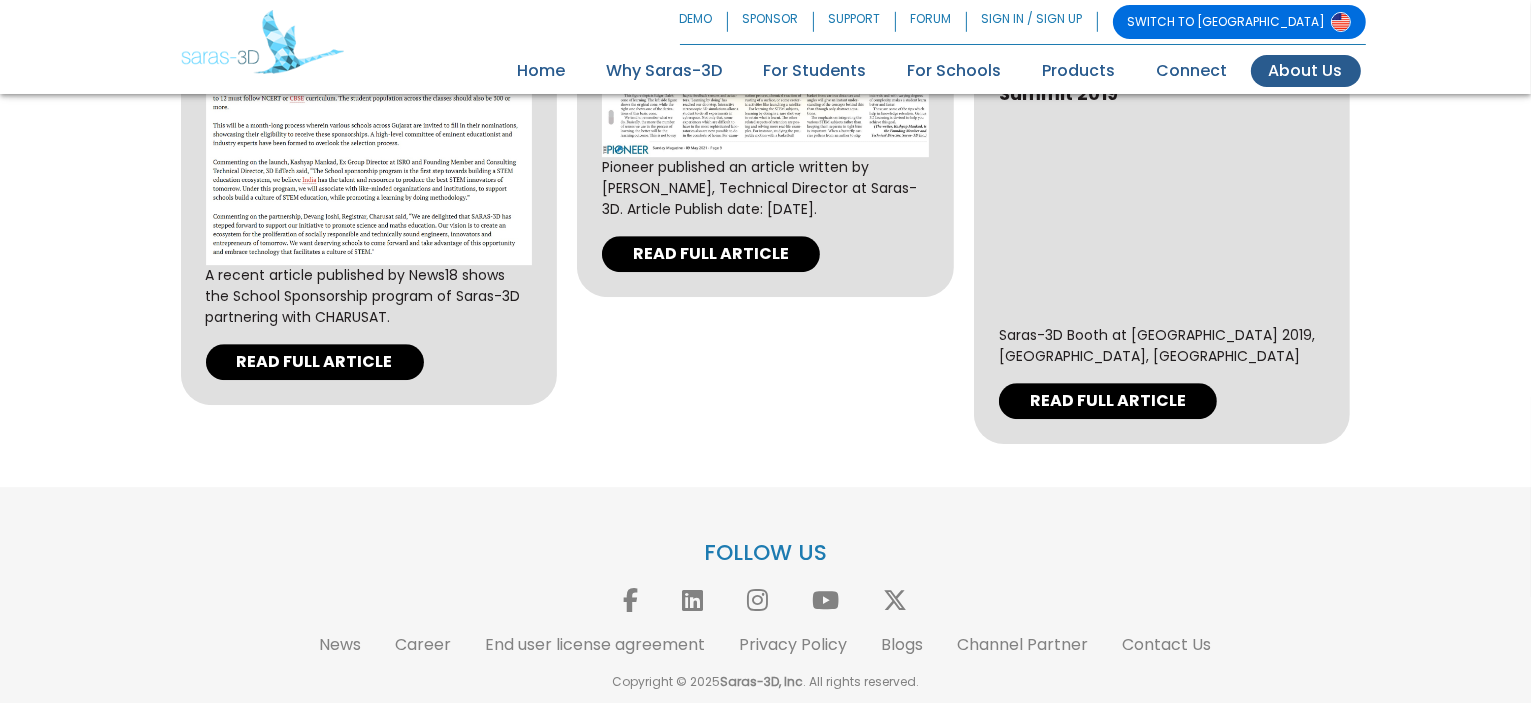 scroll, scrollTop: 6327, scrollLeft: 0, axis: vertical 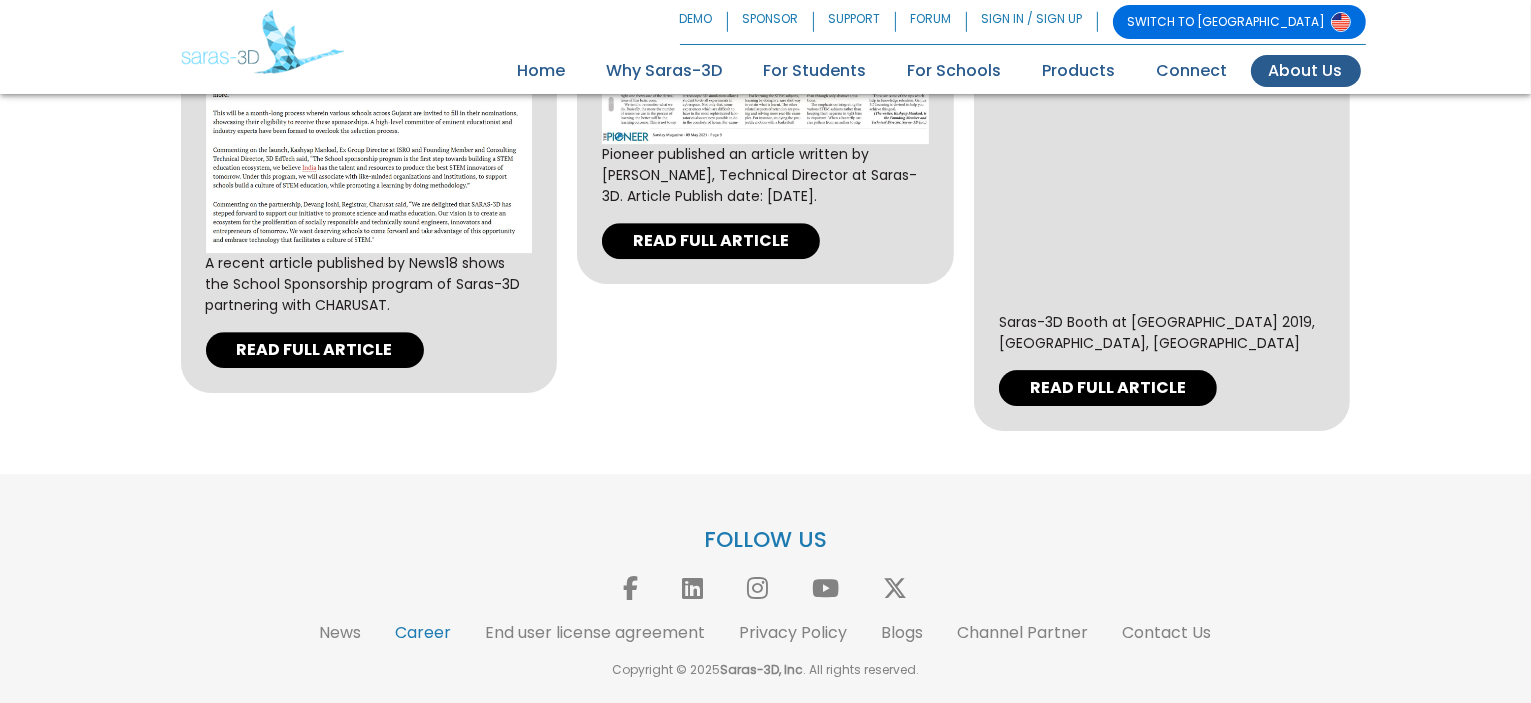 click on "Career" at bounding box center [424, 632] 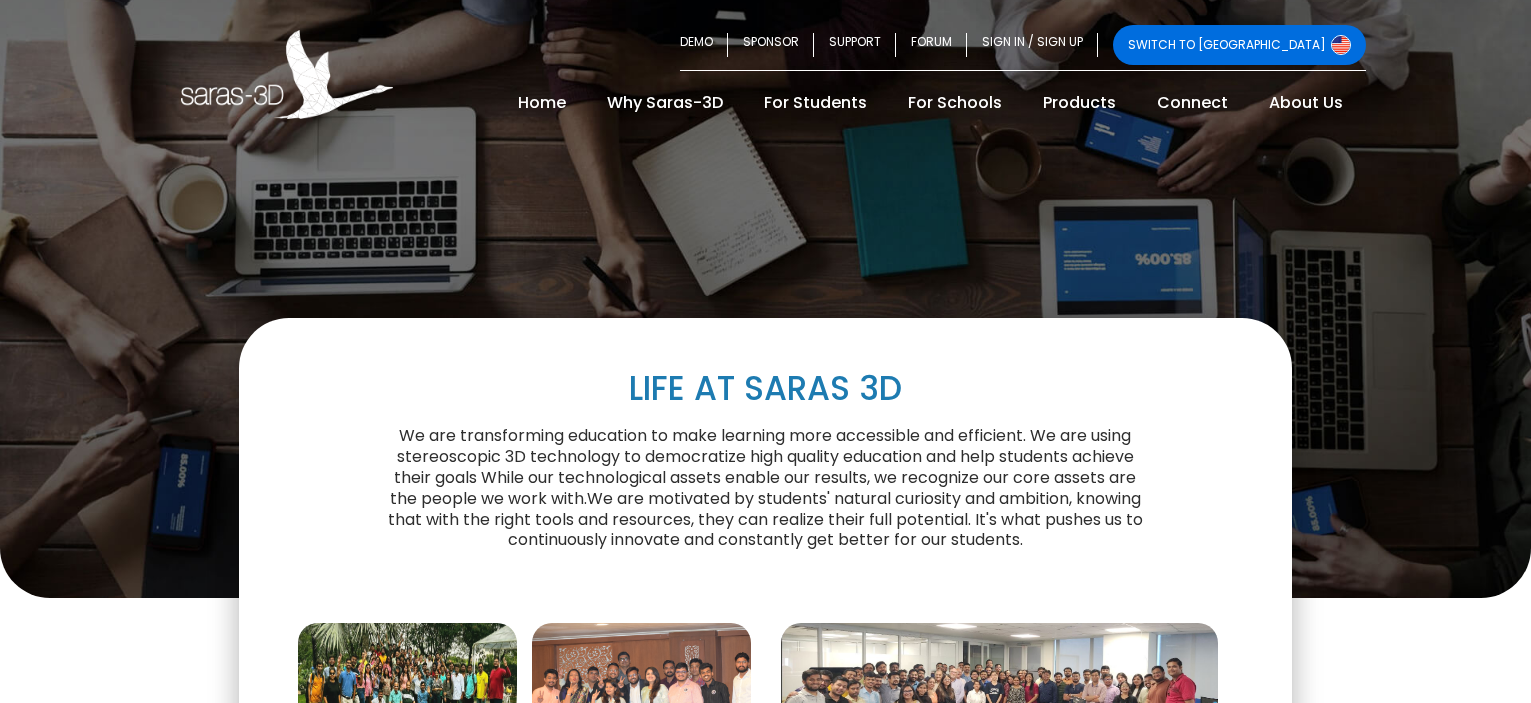 scroll, scrollTop: 0, scrollLeft: 0, axis: both 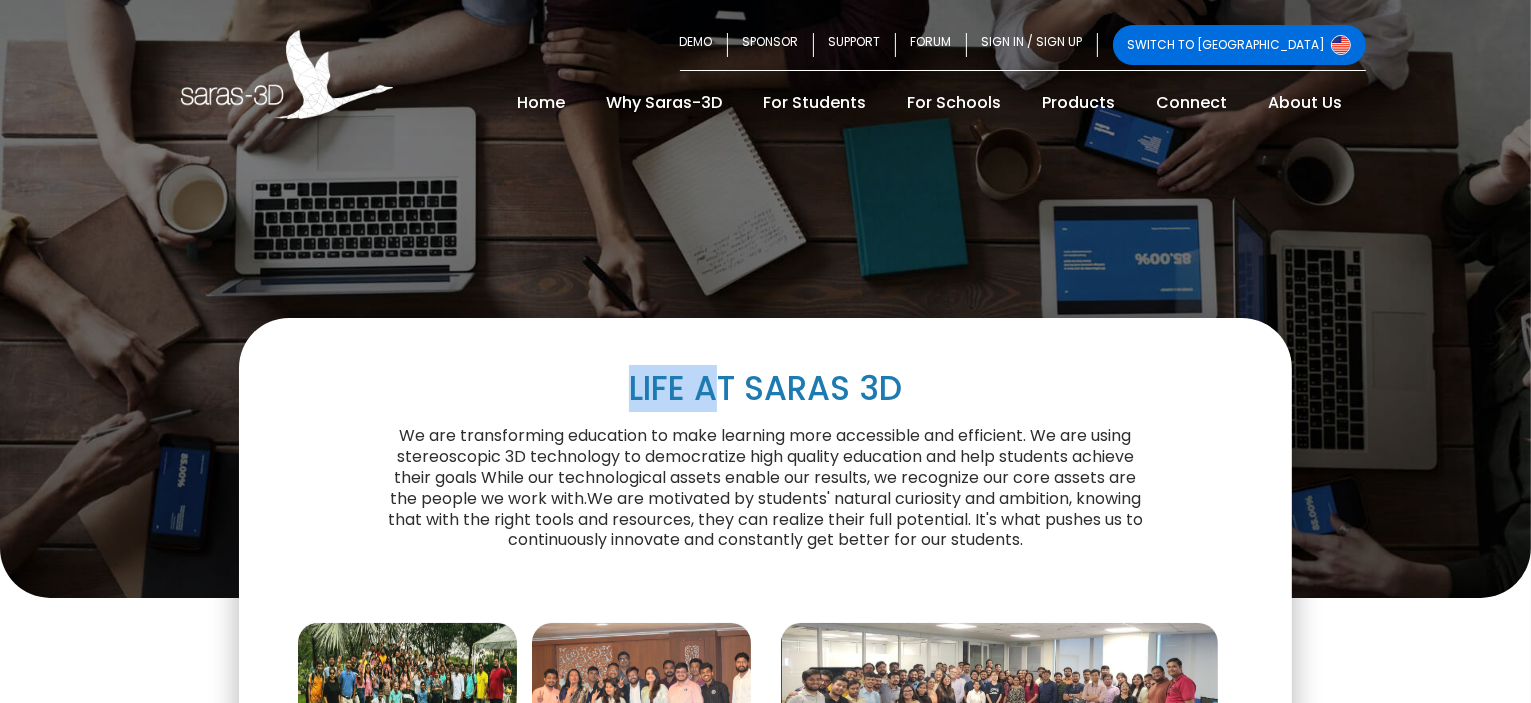 drag, startPoint x: 712, startPoint y: 398, endPoint x: 1139, endPoint y: 310, distance: 435.97363 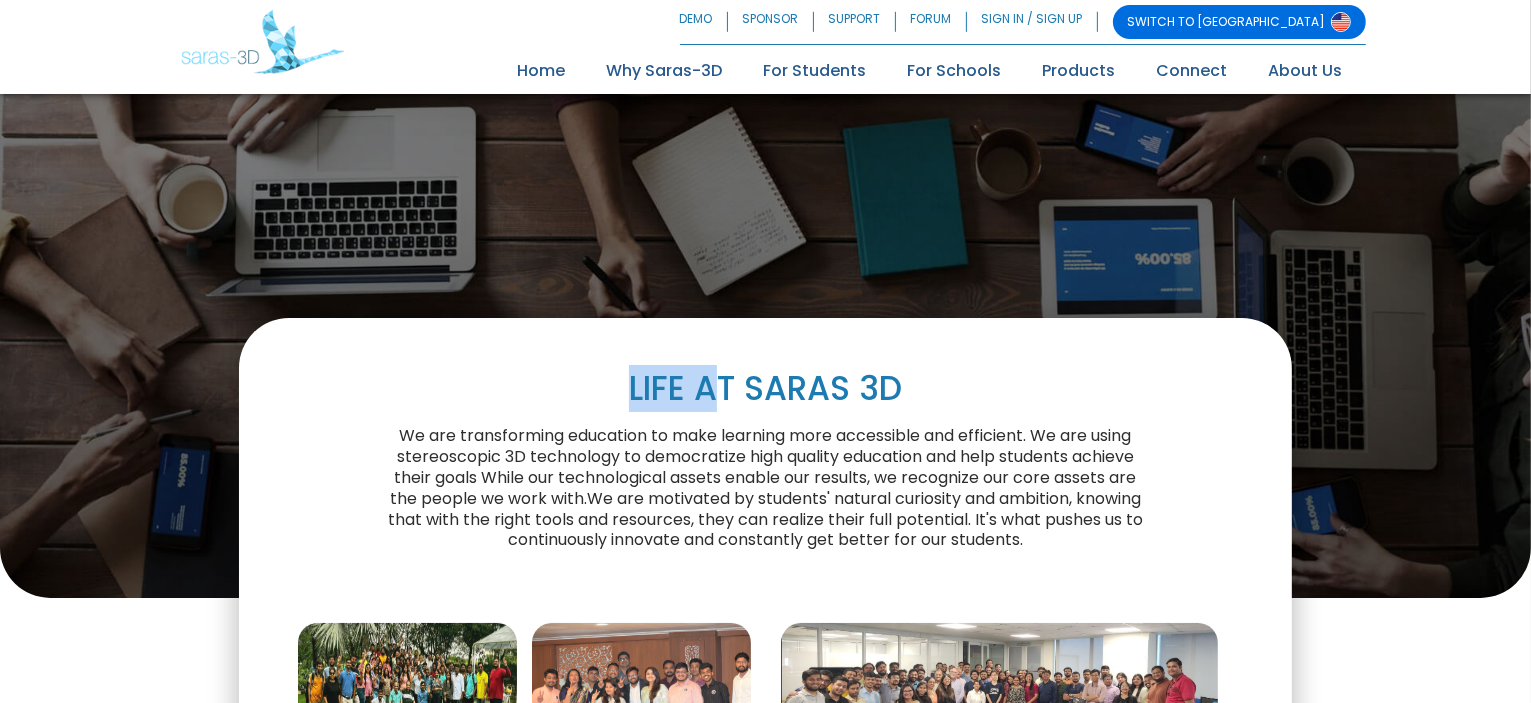 scroll, scrollTop: 615, scrollLeft: 0, axis: vertical 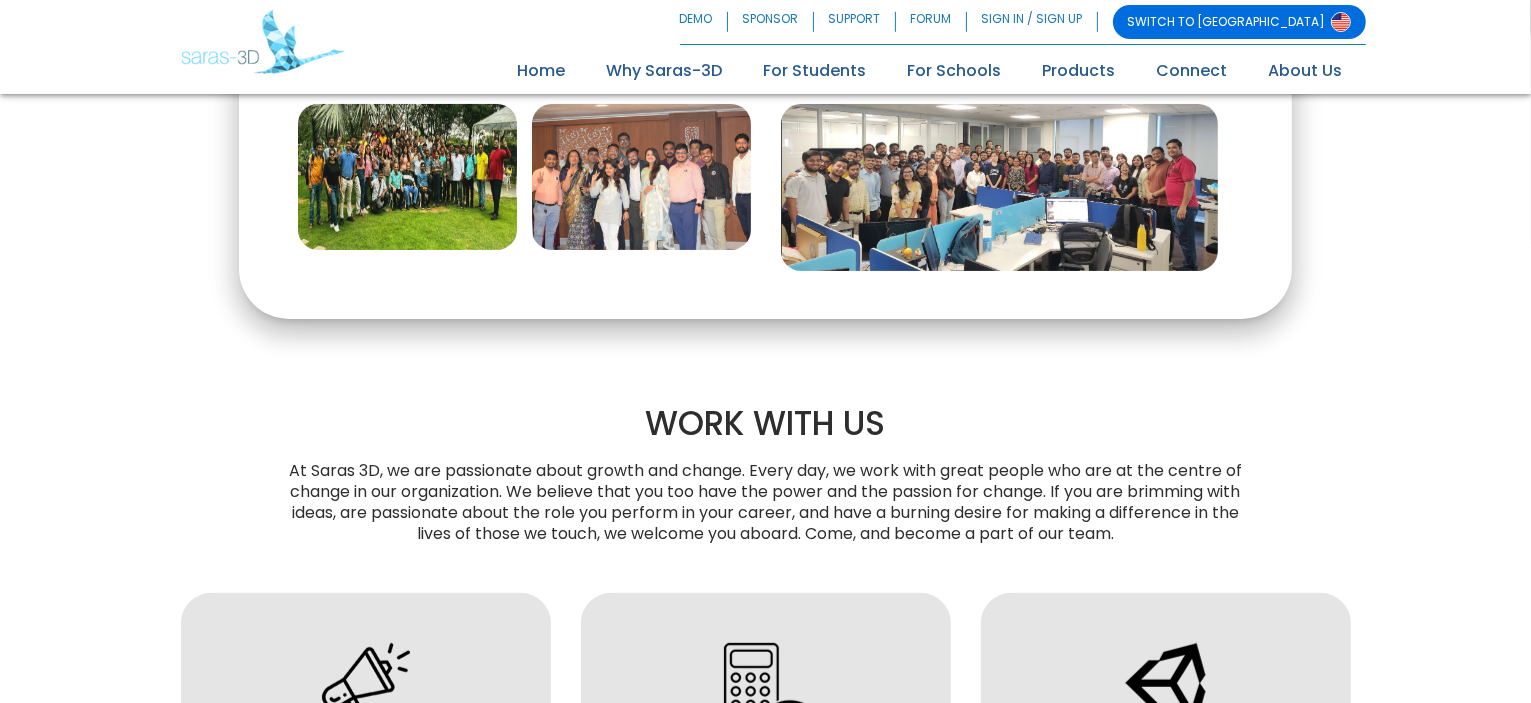 click at bounding box center [407, 177] 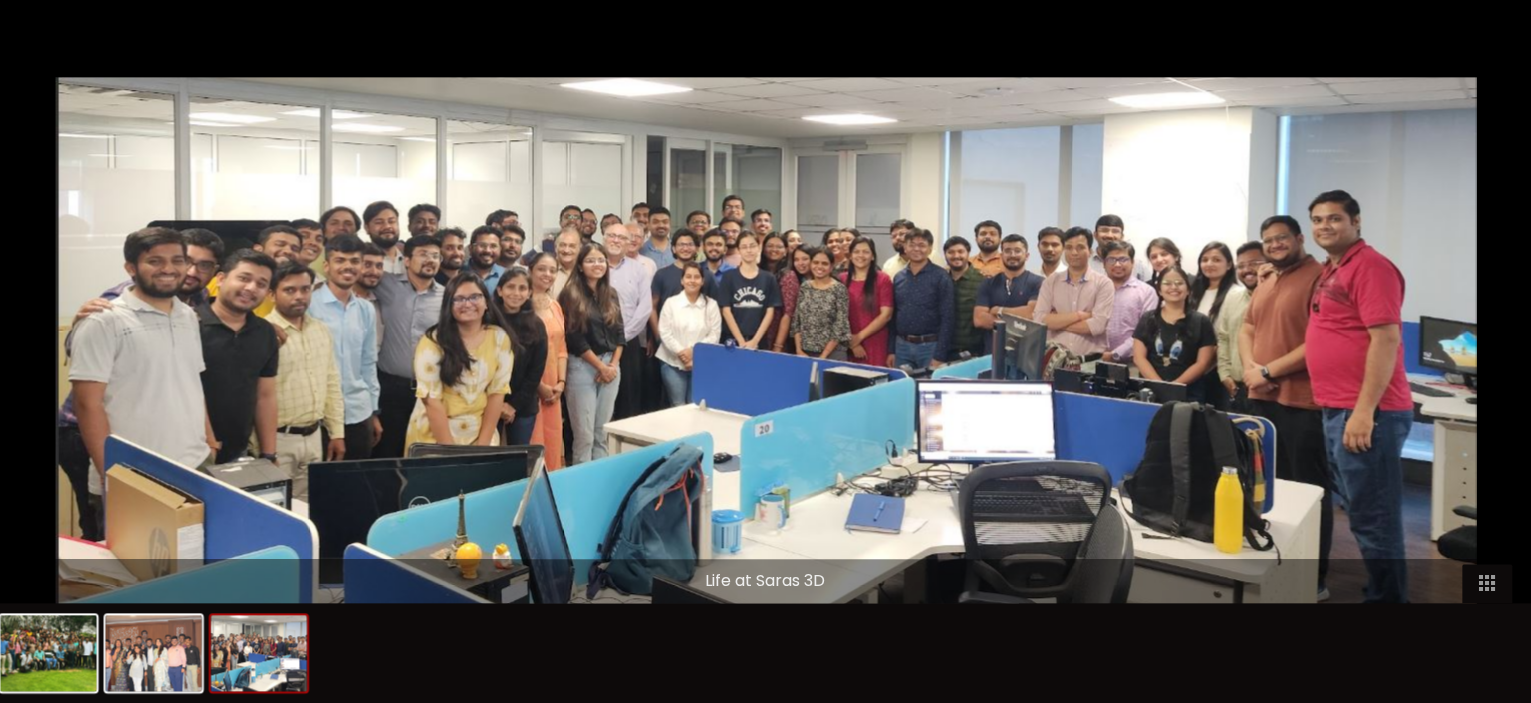 scroll, scrollTop: 519, scrollLeft: 0, axis: vertical 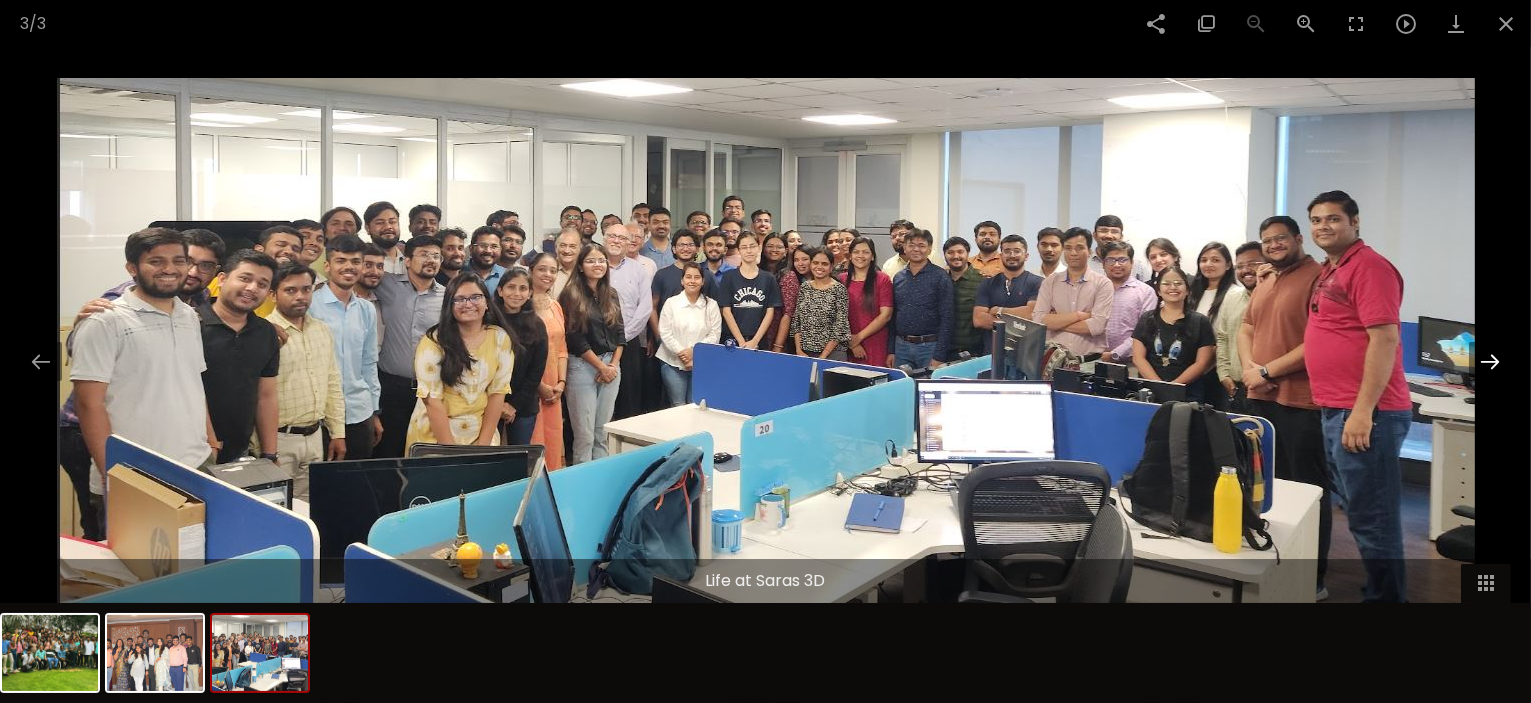 click at bounding box center [1490, 361] 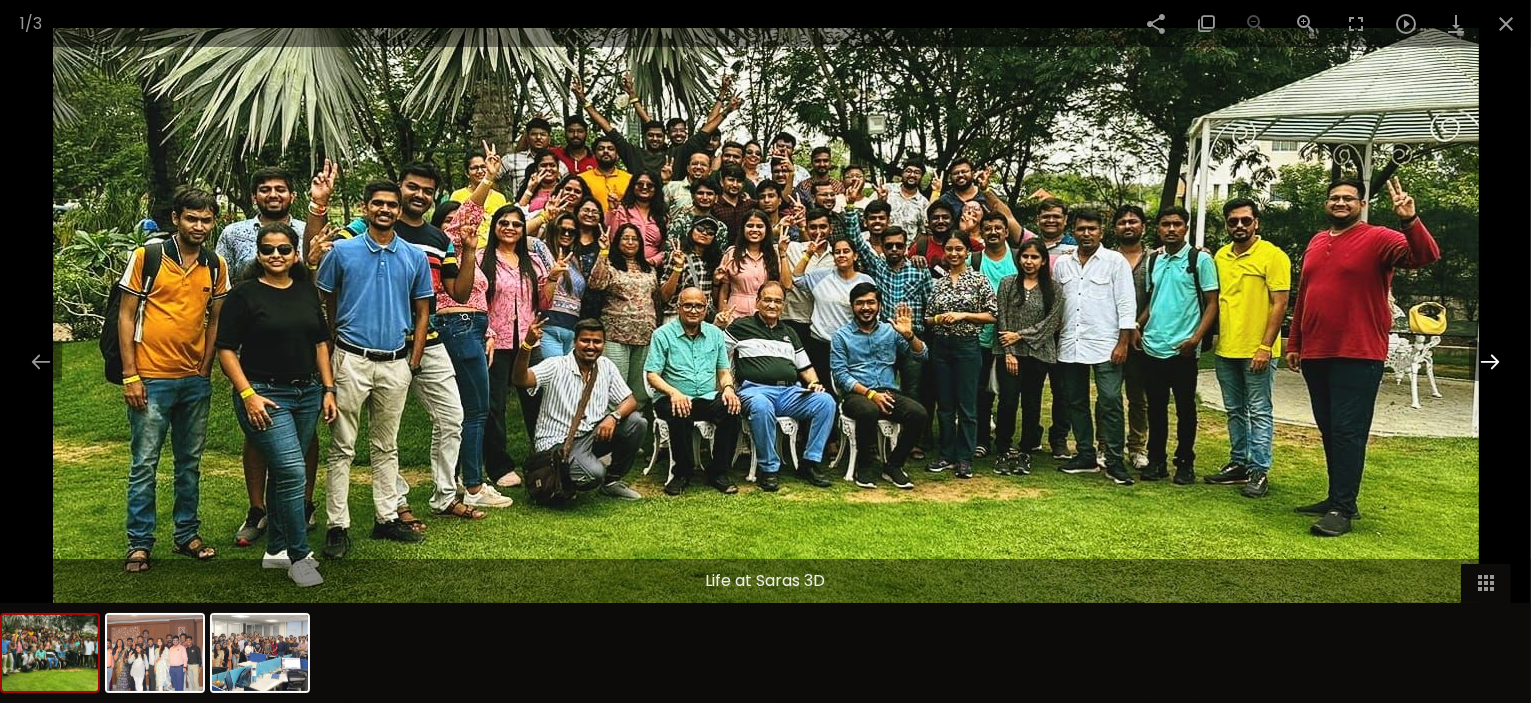 click at bounding box center (1490, 361) 